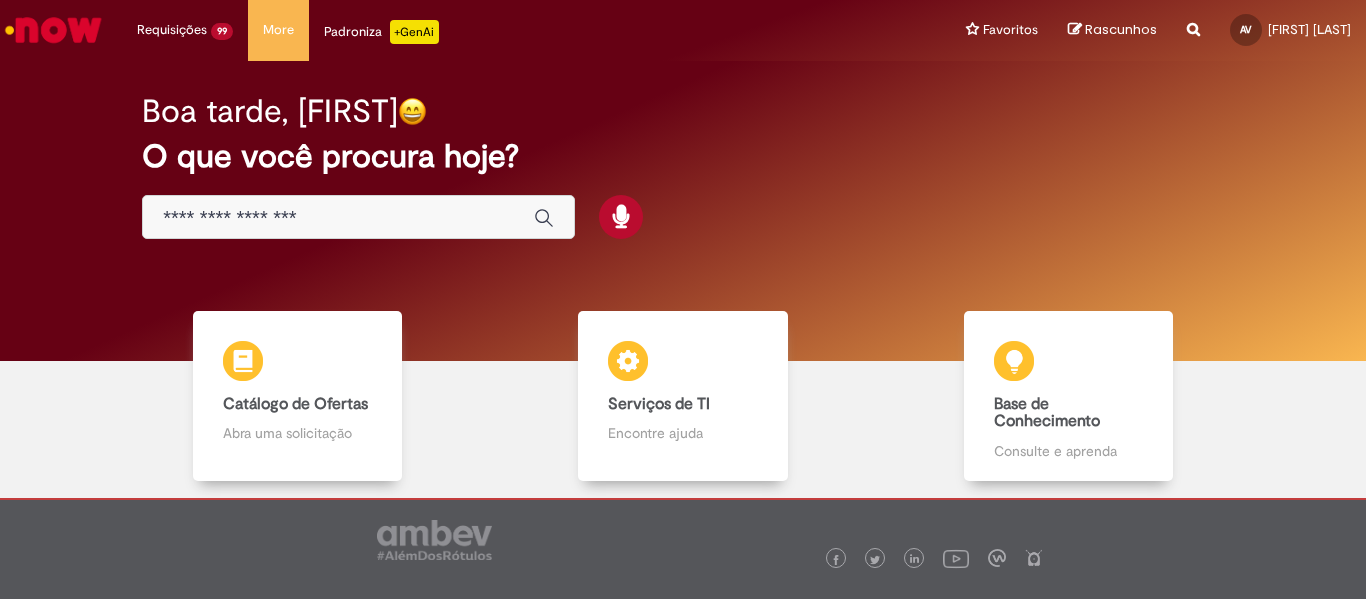 scroll, scrollTop: 0, scrollLeft: 0, axis: both 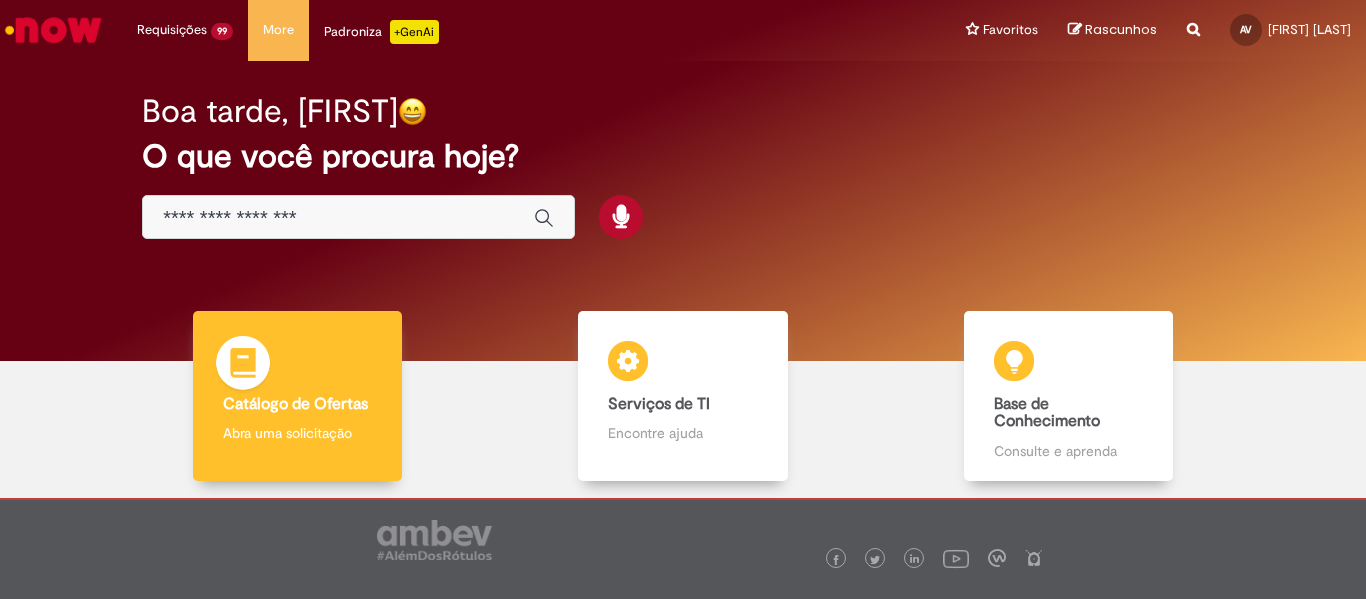 click on "Abra uma solicitação" at bounding box center (298, 433) 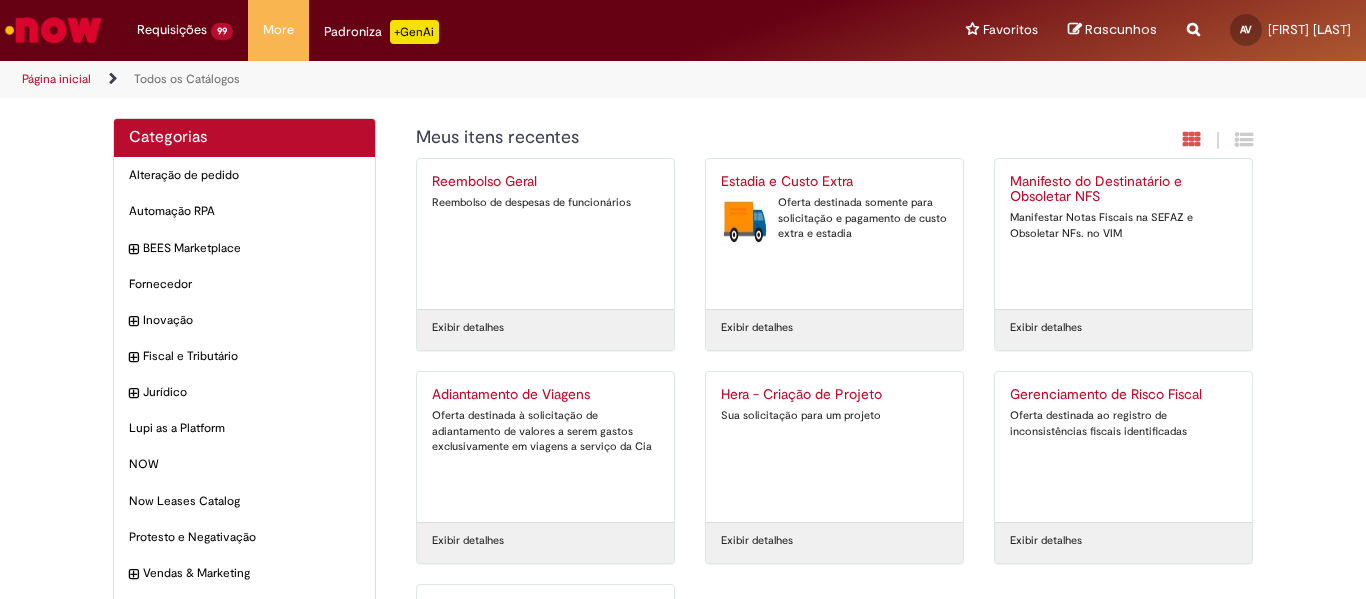 click on "Estadia e Custo Extra" at bounding box center (834, 182) 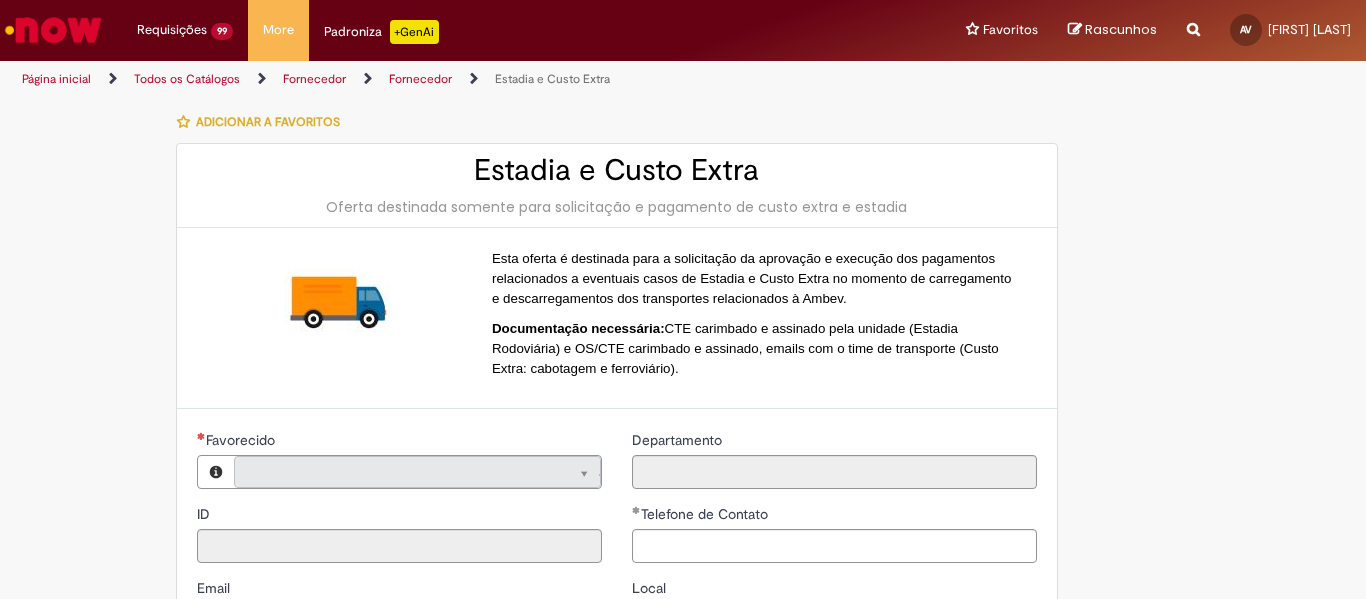 type on "**********" 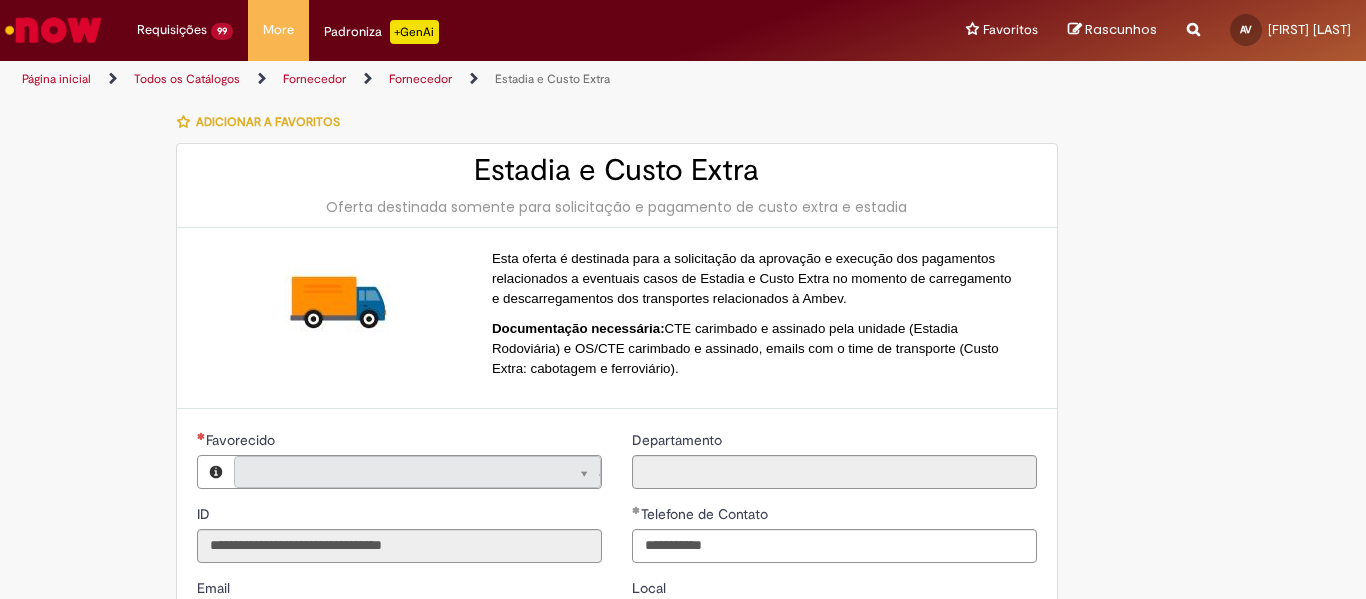 type on "**********" 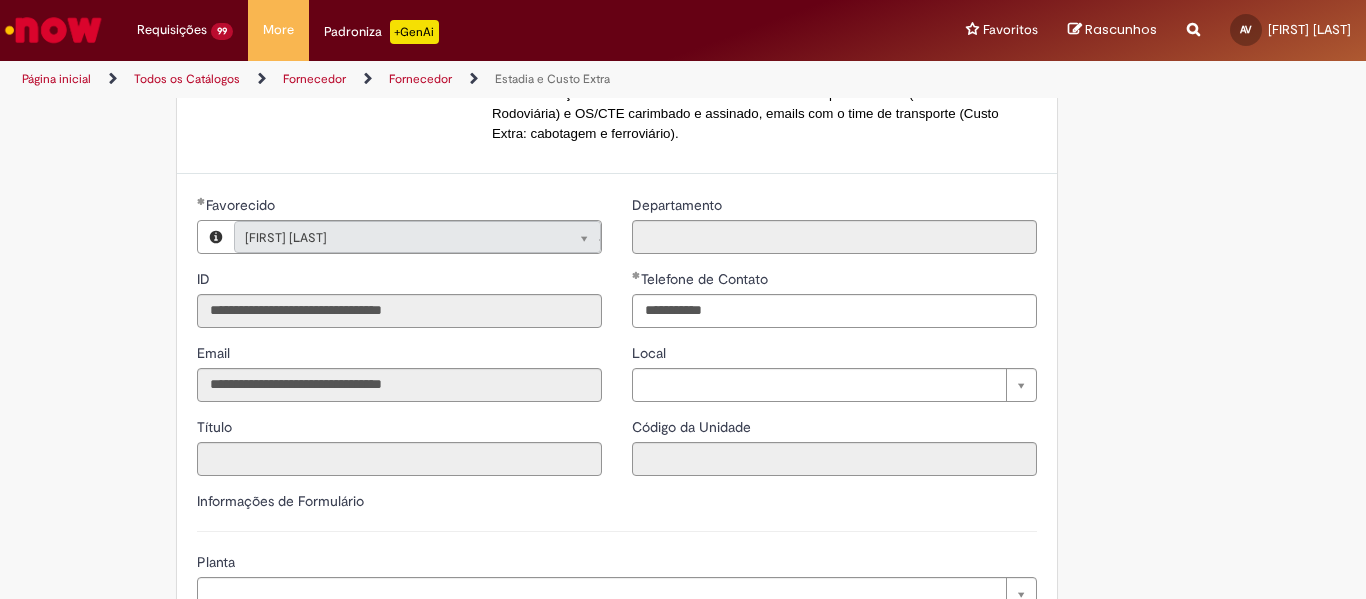 type on "**********" 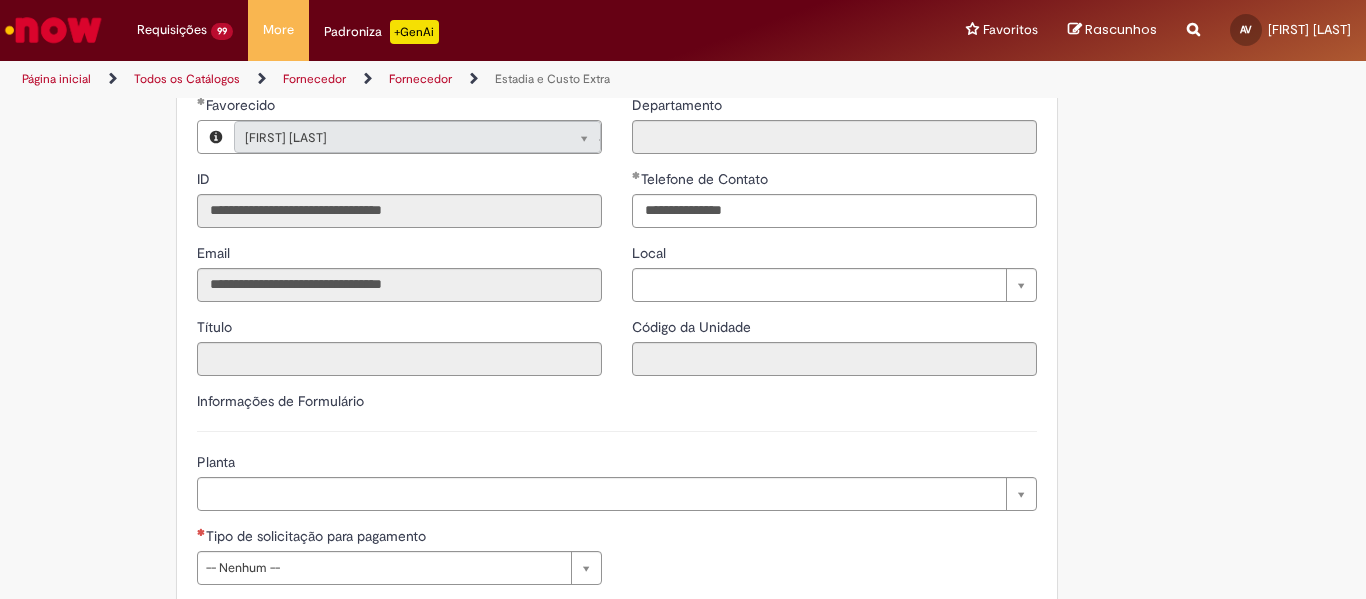 scroll, scrollTop: 435, scrollLeft: 0, axis: vertical 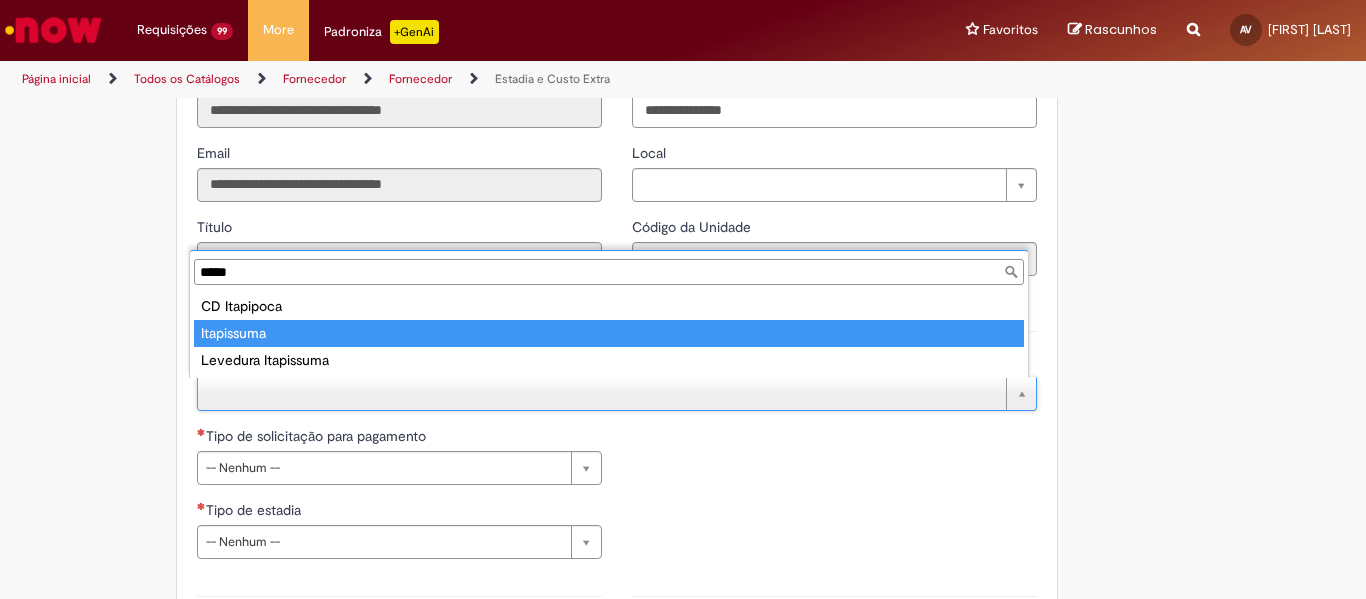 type on "*****" 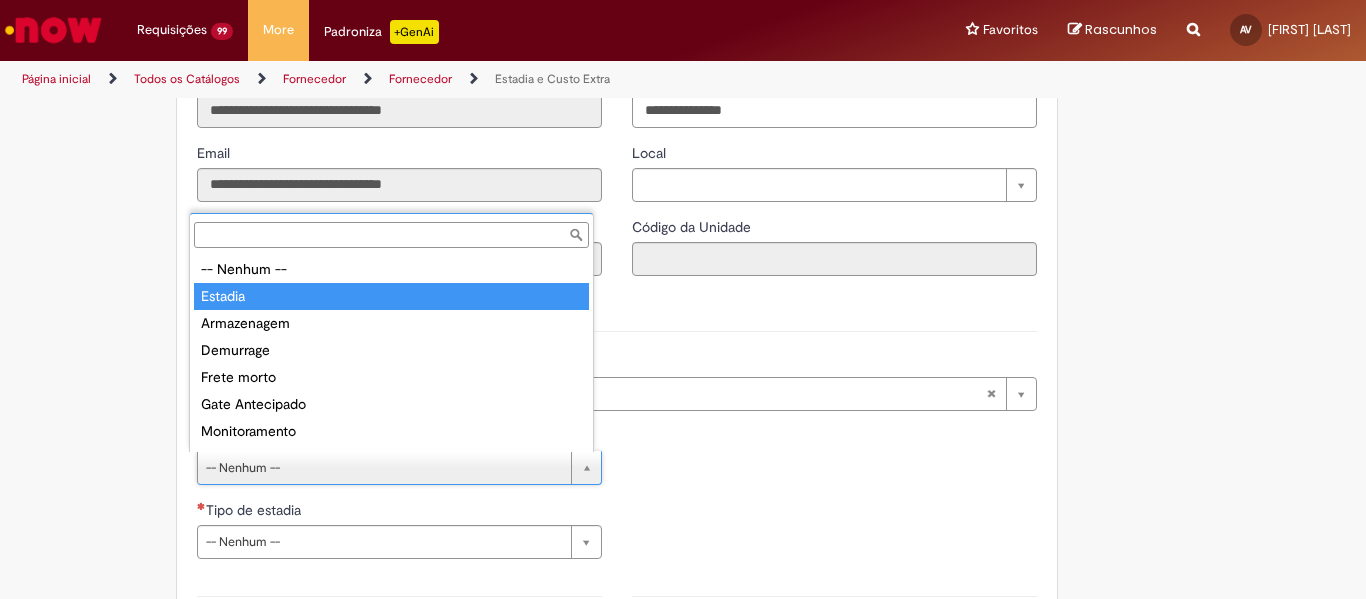 type on "*******" 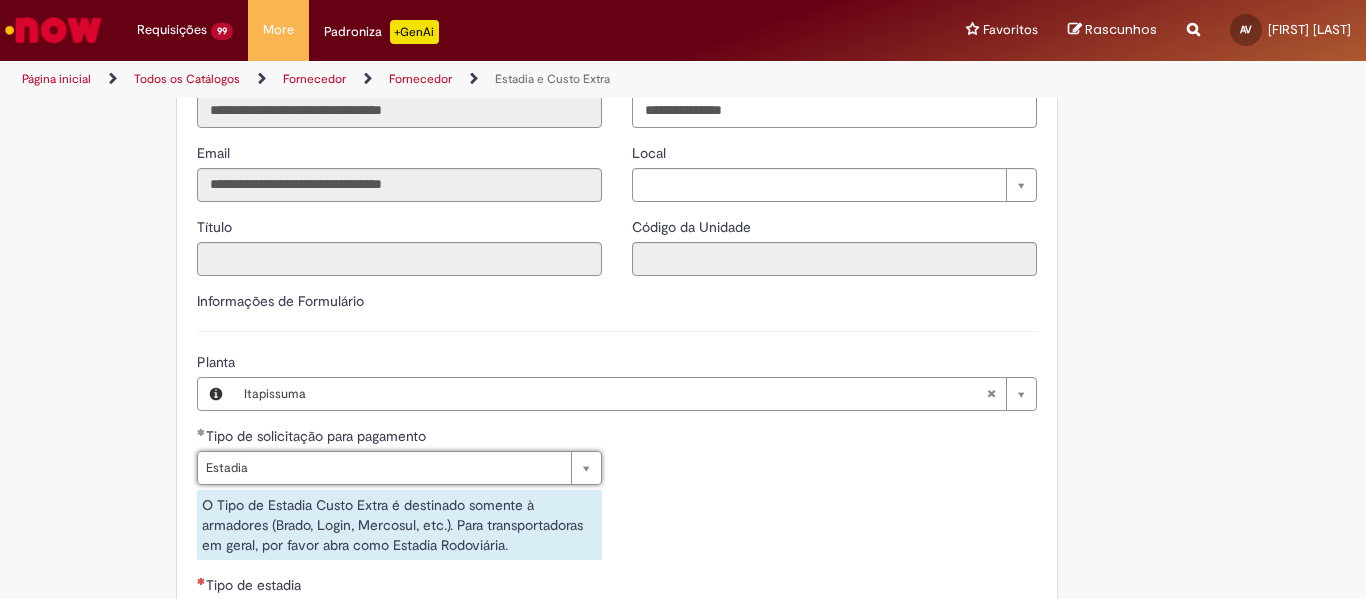 scroll, scrollTop: 635, scrollLeft: 0, axis: vertical 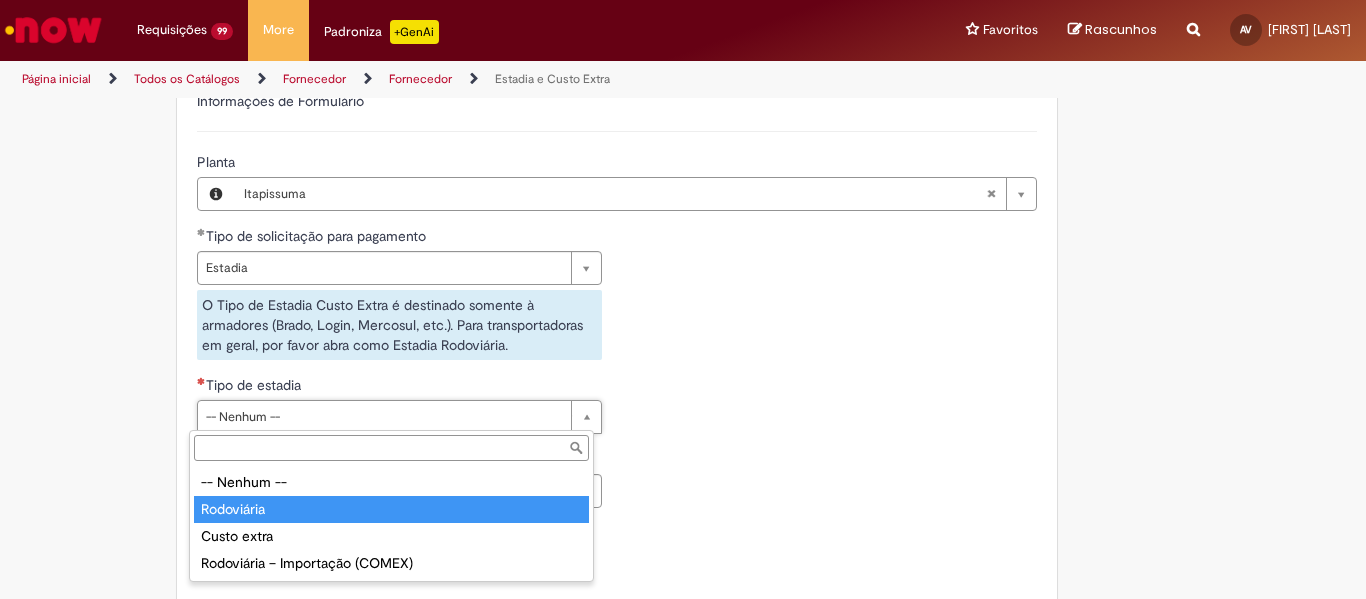 type on "**********" 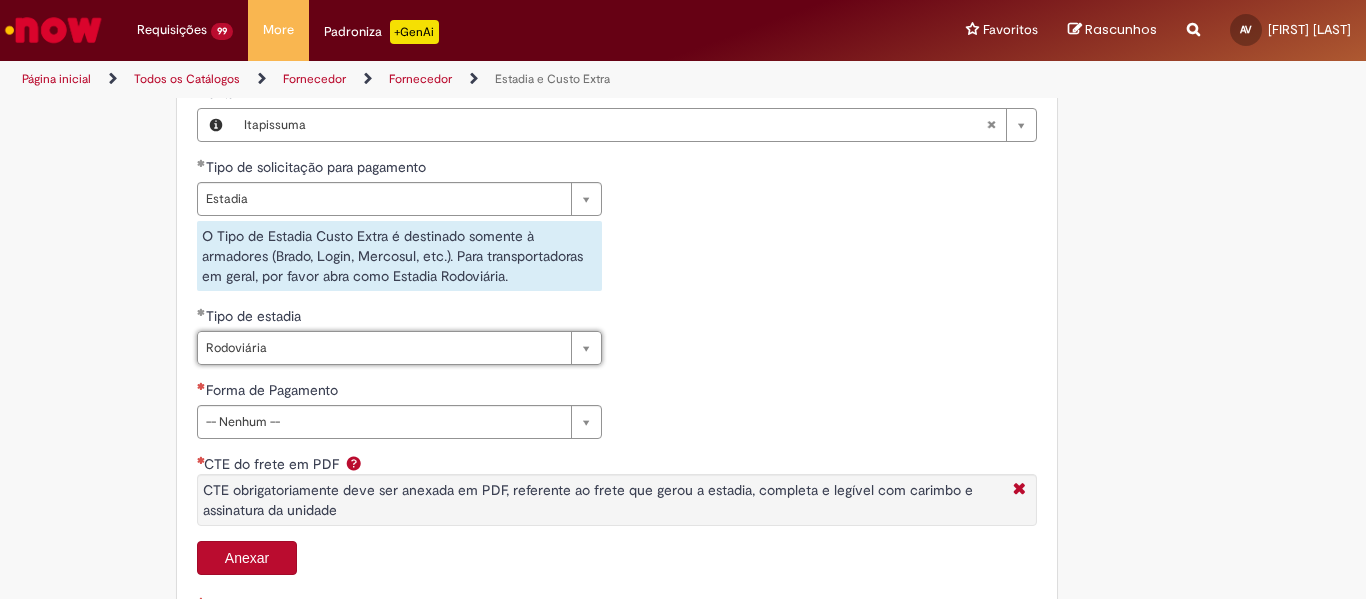 scroll, scrollTop: 735, scrollLeft: 0, axis: vertical 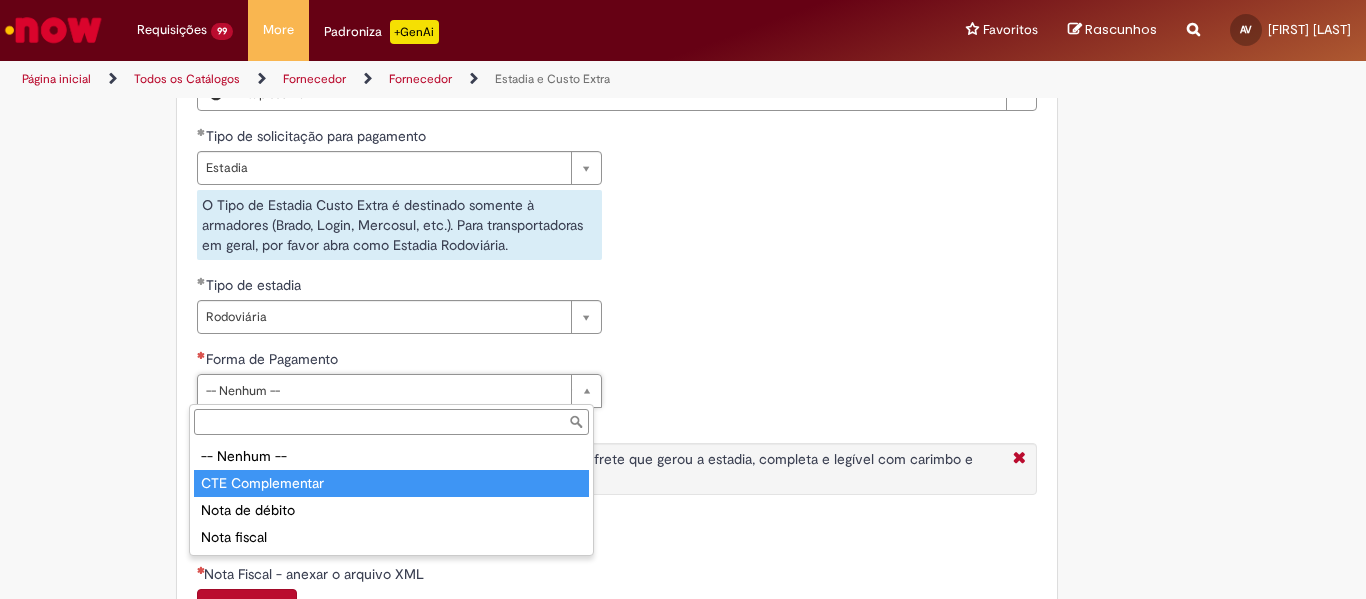 type on "**********" 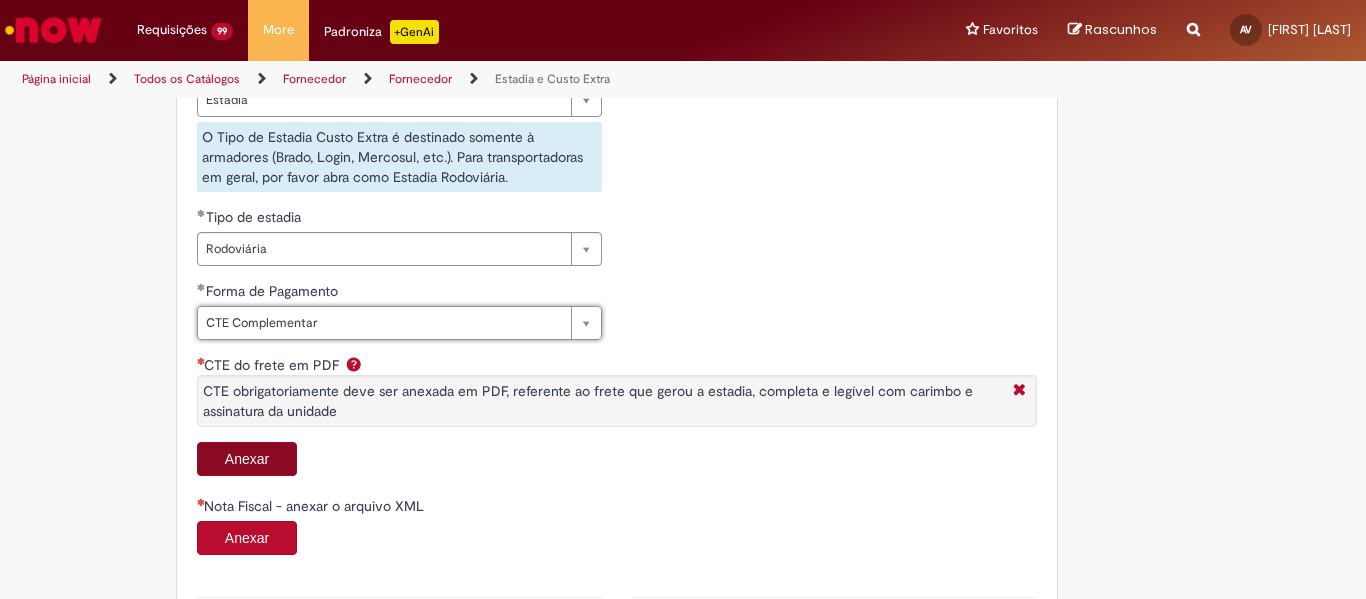 scroll, scrollTop: 835, scrollLeft: 0, axis: vertical 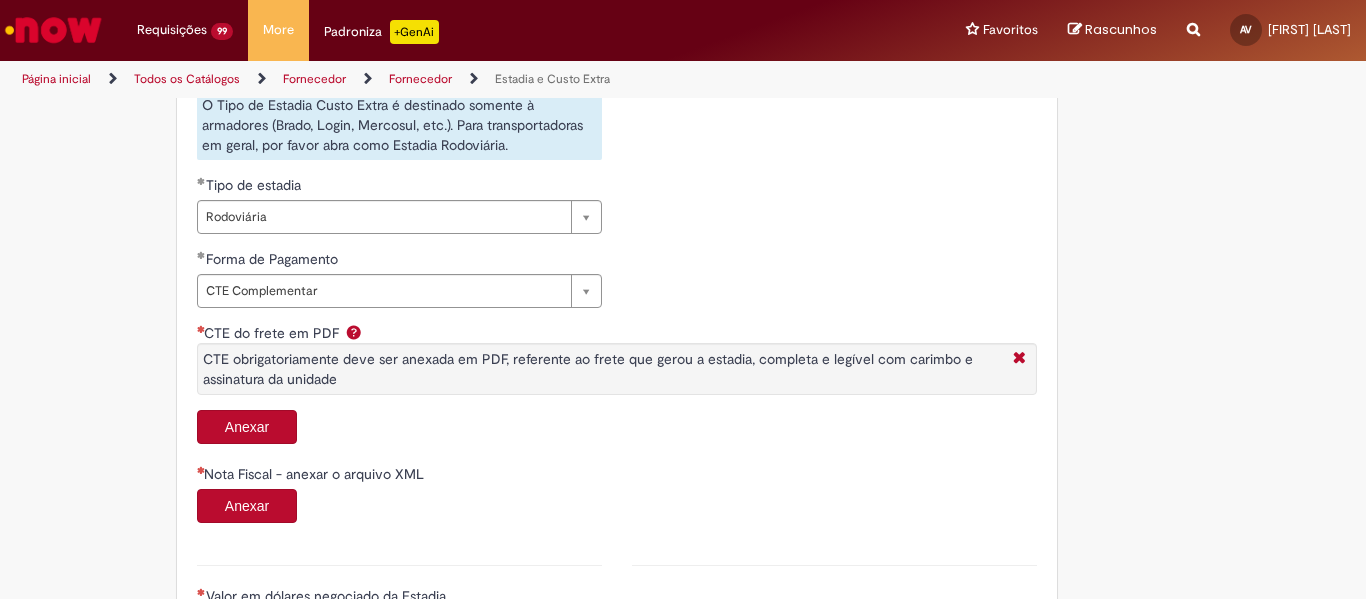 click on "Anexar" at bounding box center [247, 427] 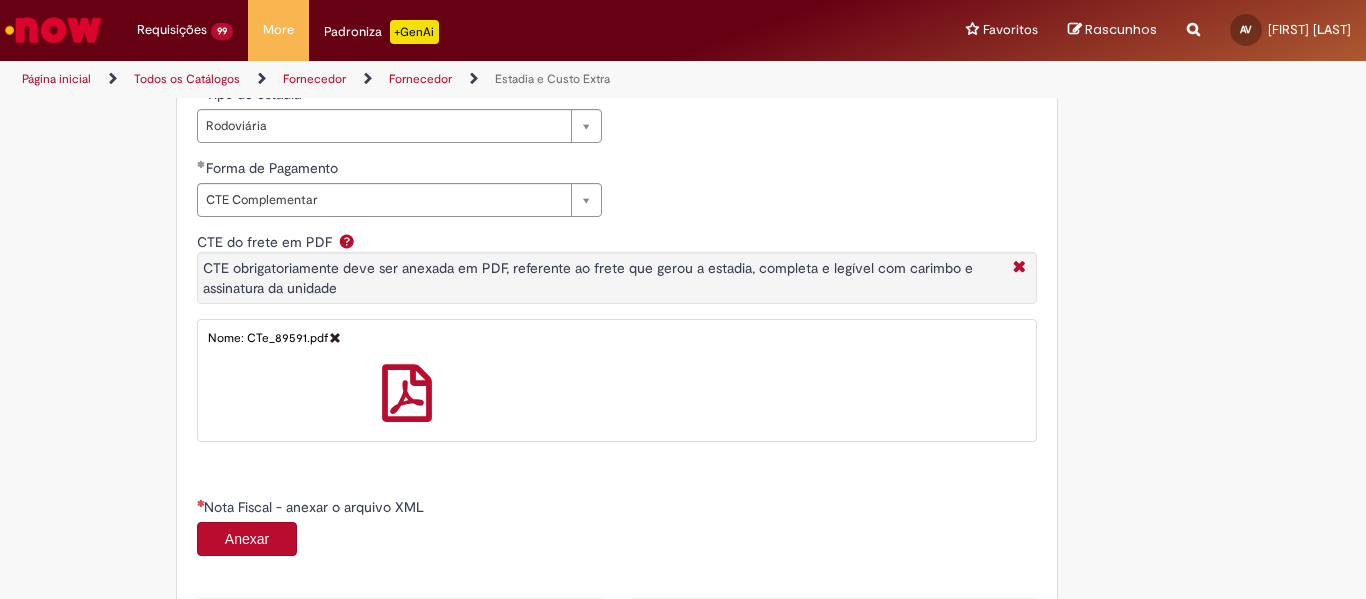 scroll, scrollTop: 1035, scrollLeft: 0, axis: vertical 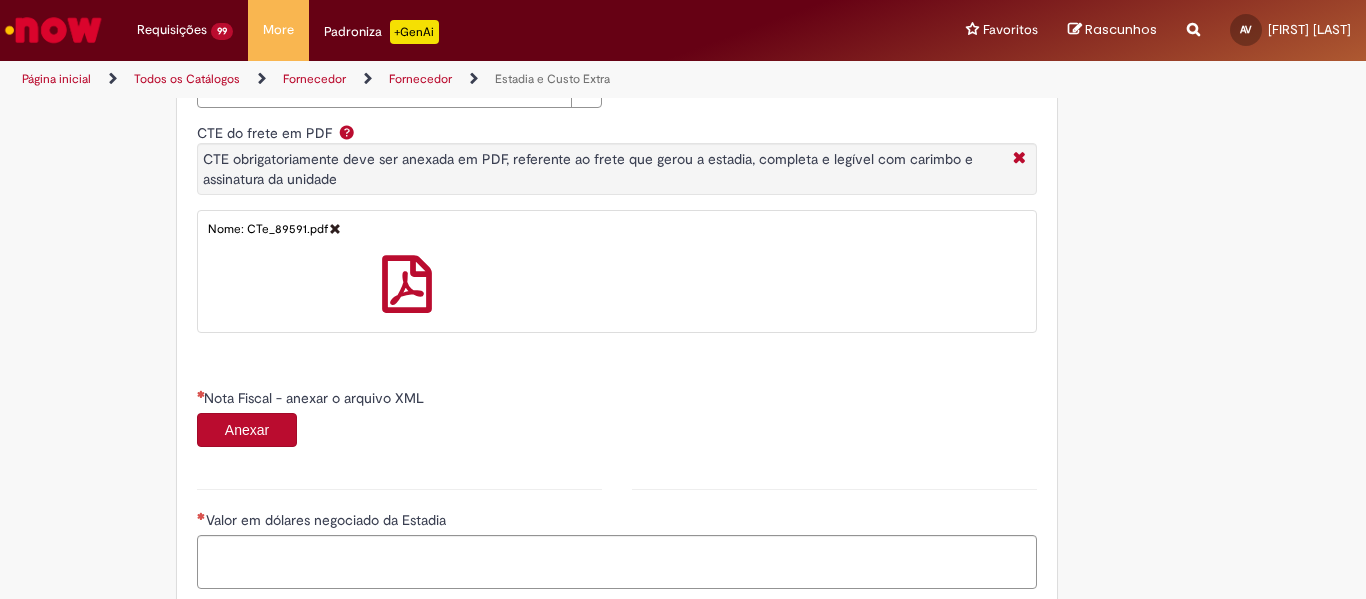 click on "Anexar" at bounding box center [247, 430] 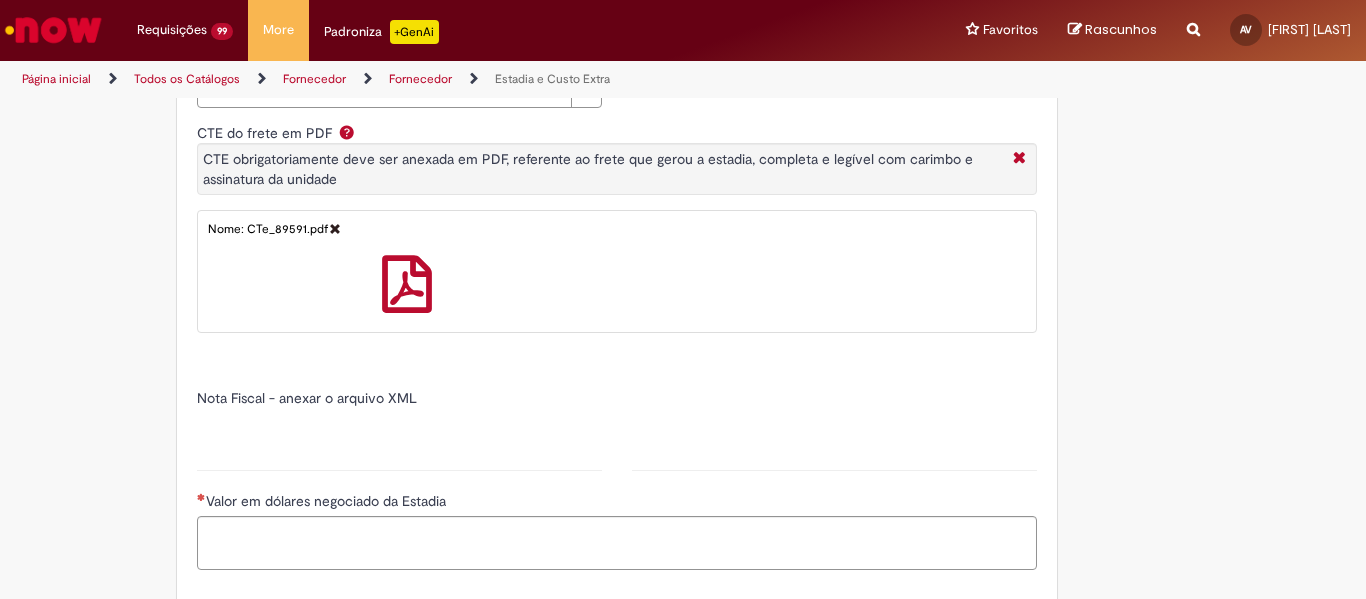 type on "*****" 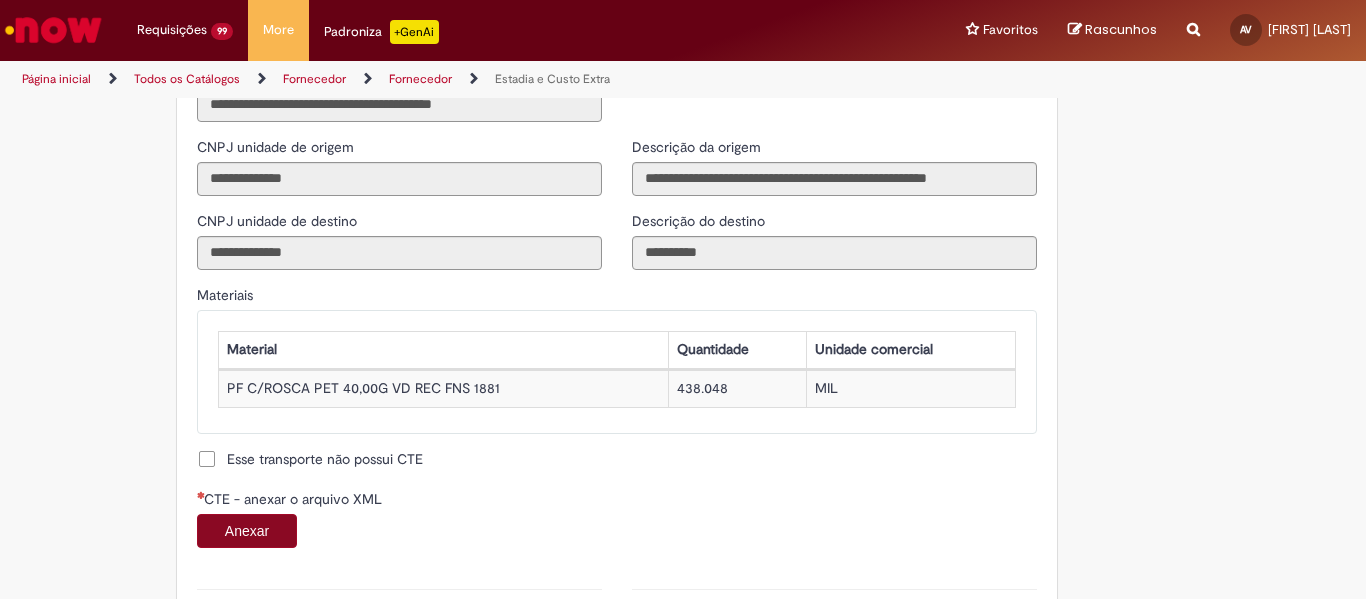 scroll, scrollTop: 1735, scrollLeft: 0, axis: vertical 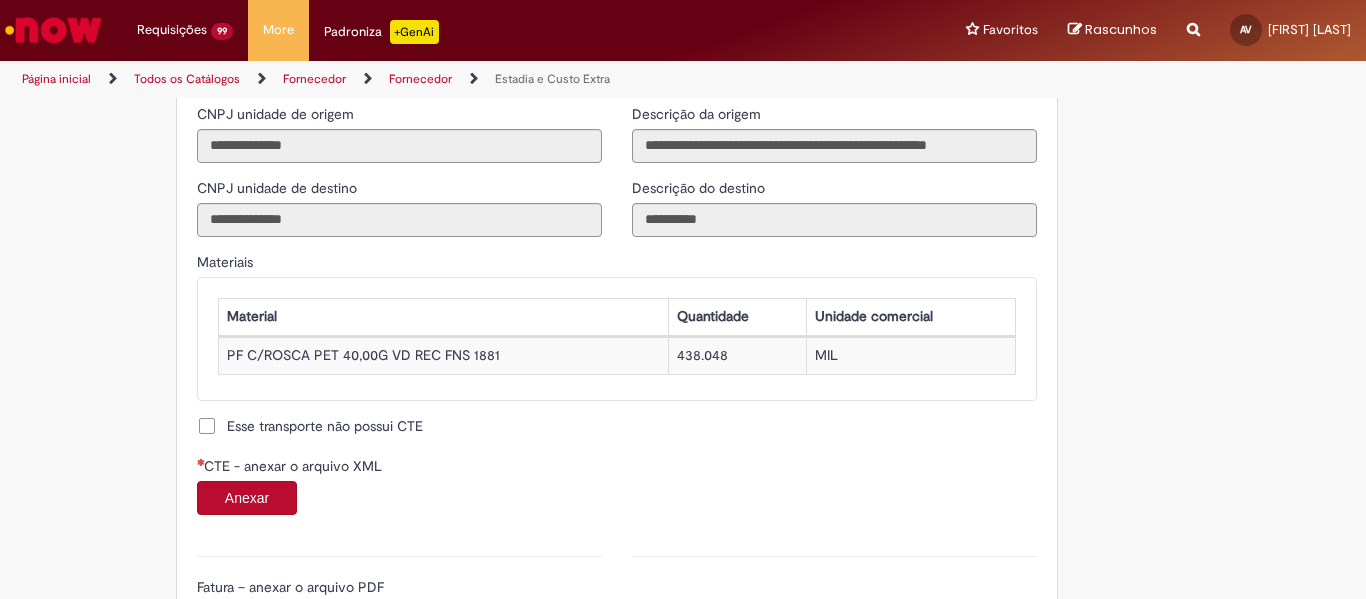 click on "Anexar" at bounding box center [247, 498] 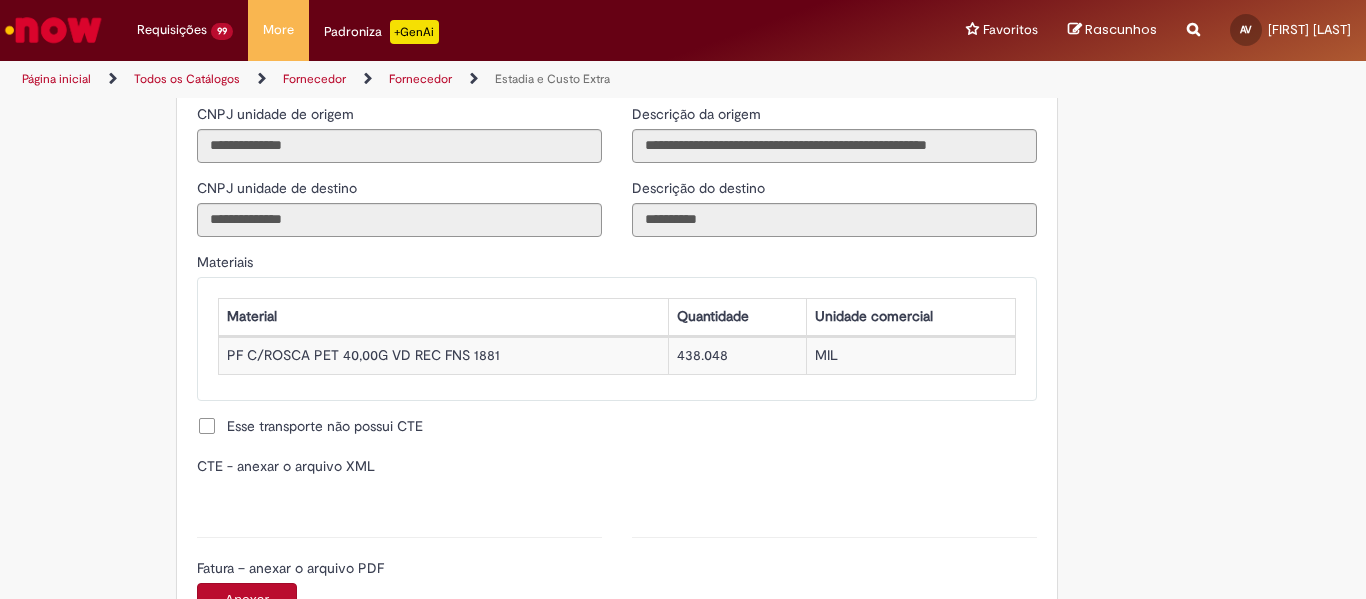 type on "**********" 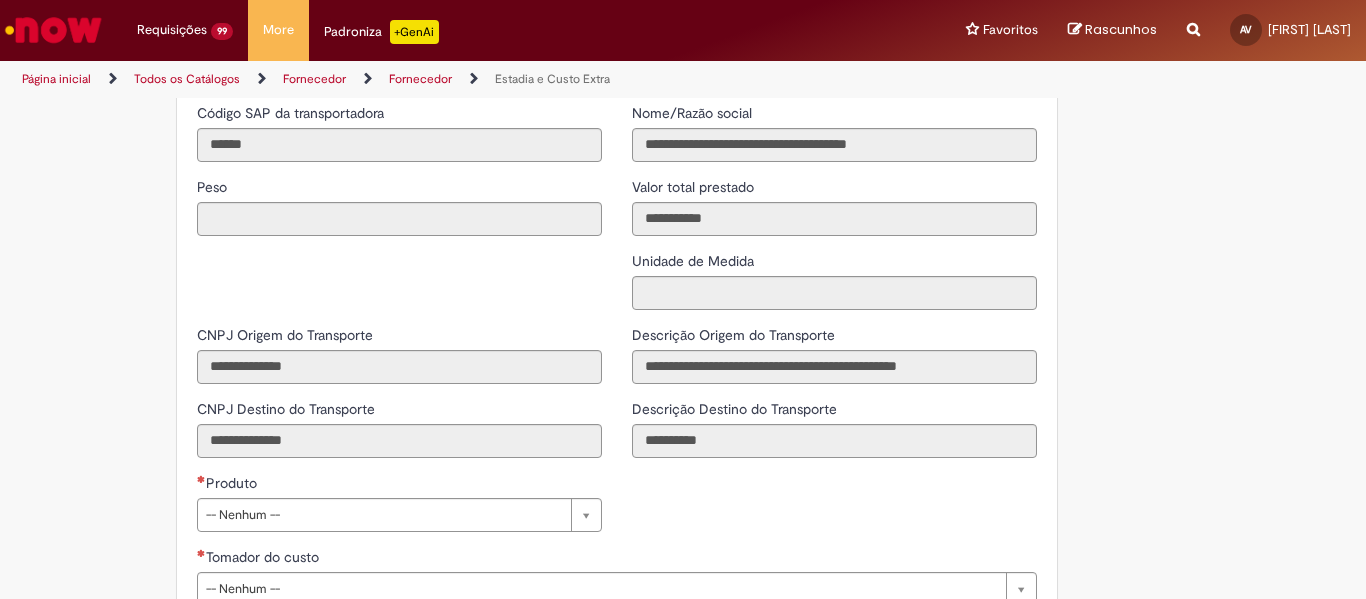 scroll, scrollTop: 2535, scrollLeft: 0, axis: vertical 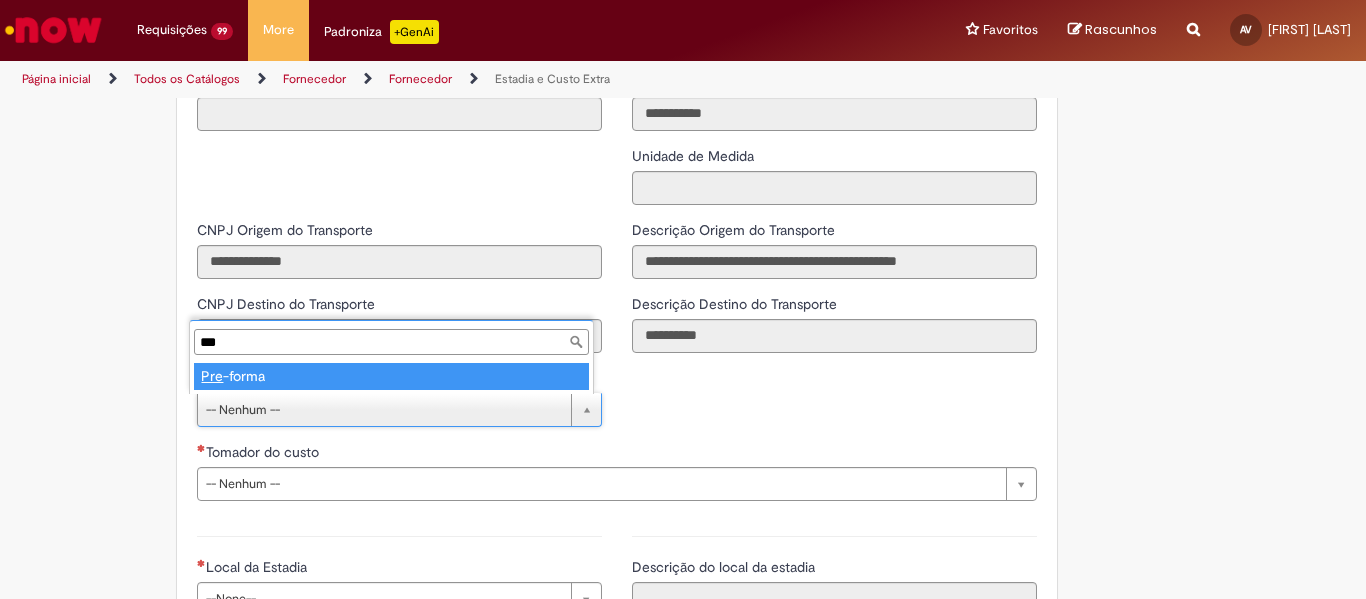 type on "***" 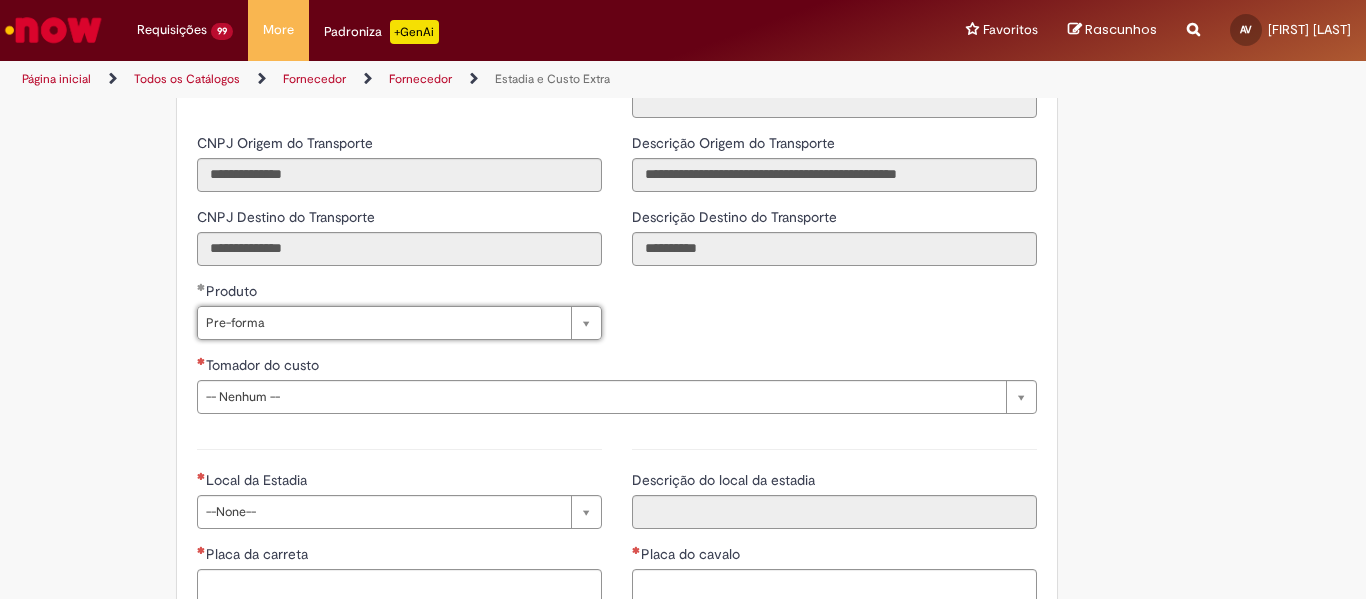 scroll, scrollTop: 2635, scrollLeft: 0, axis: vertical 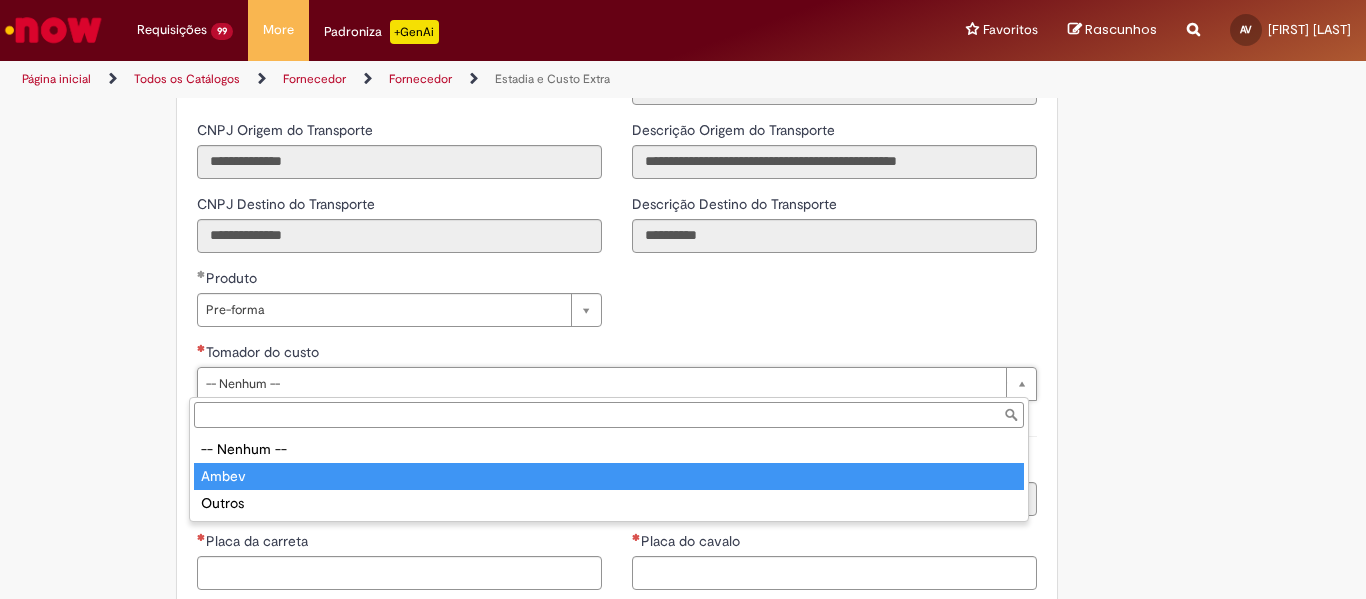 type on "*****" 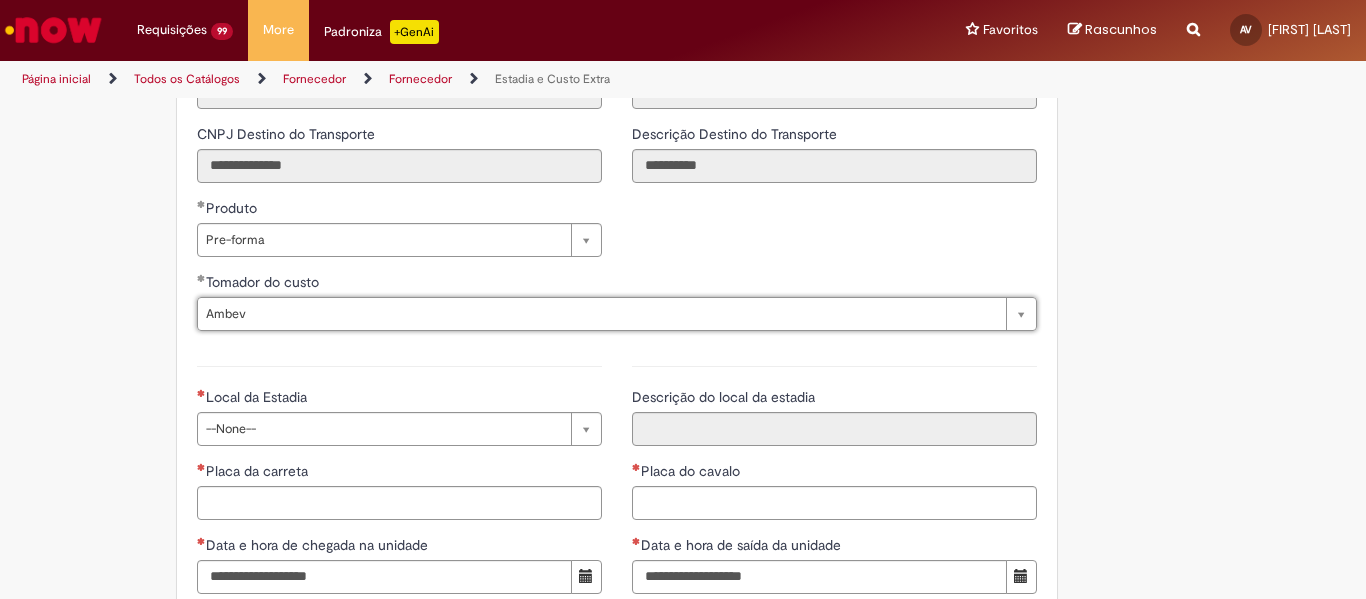 scroll, scrollTop: 2735, scrollLeft: 0, axis: vertical 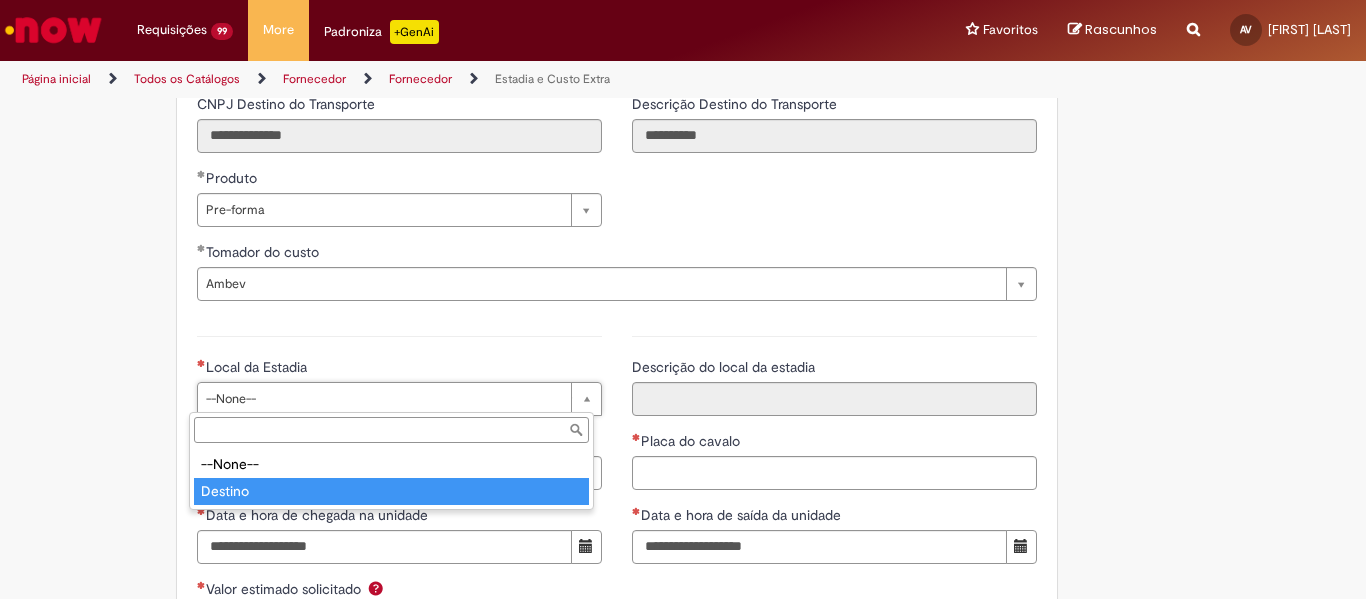 type on "*******" 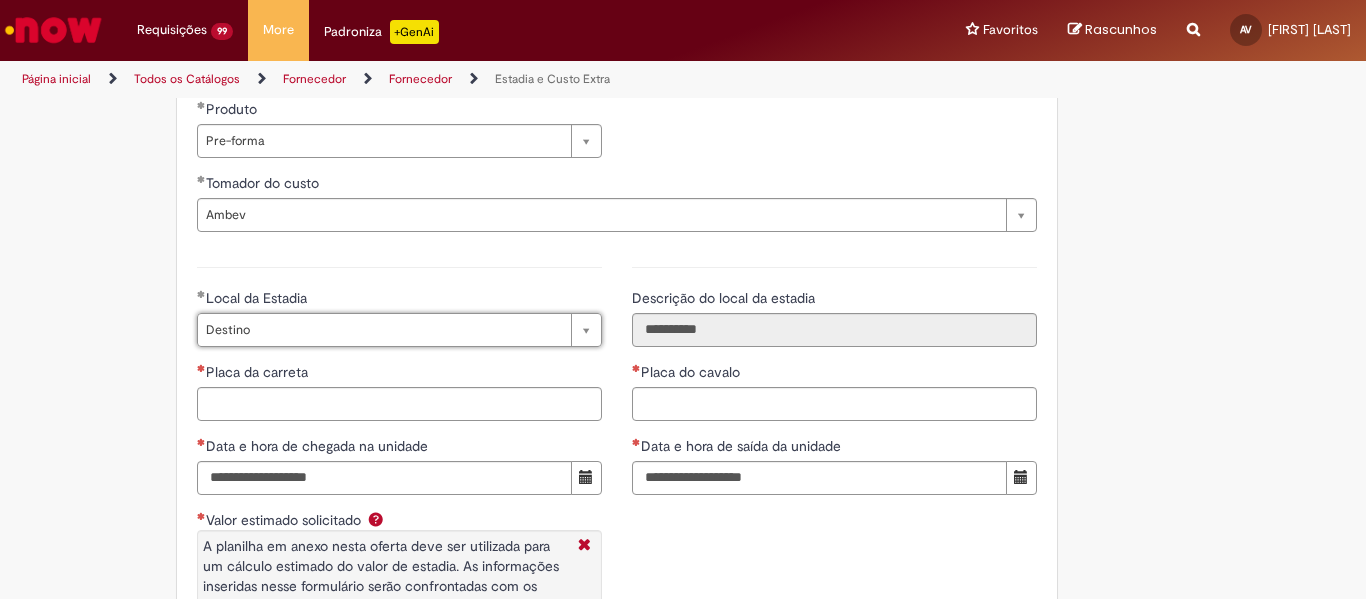 scroll, scrollTop: 2835, scrollLeft: 0, axis: vertical 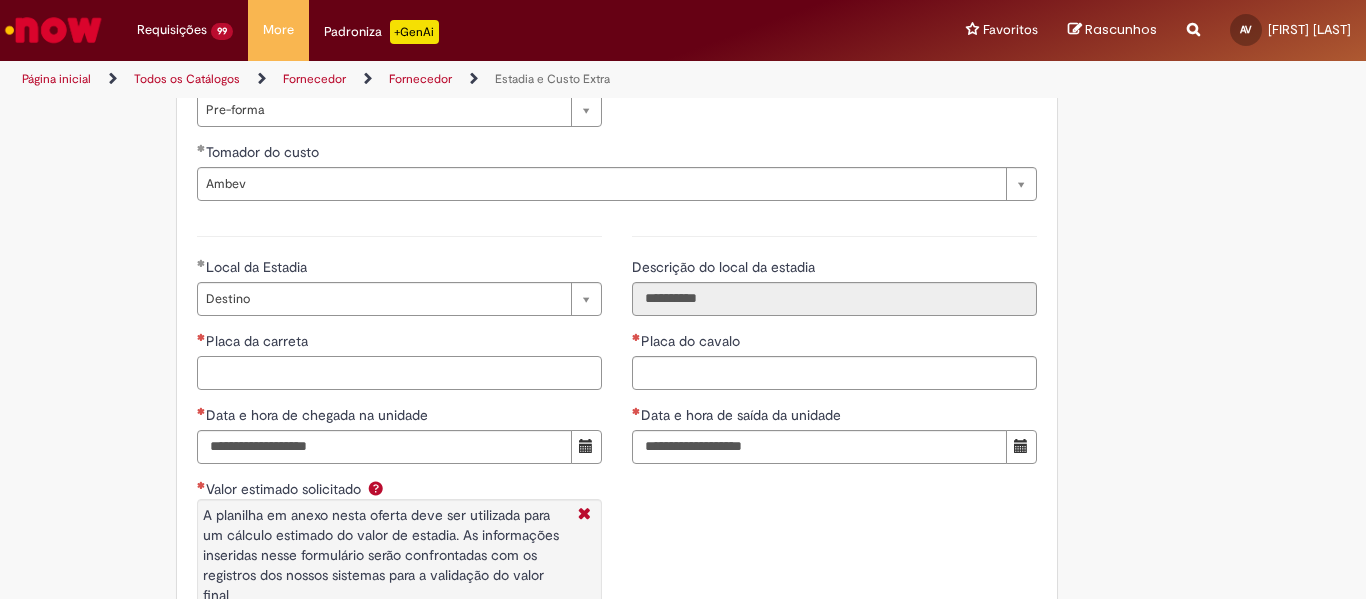 click on "Placa da carreta" at bounding box center [399, 373] 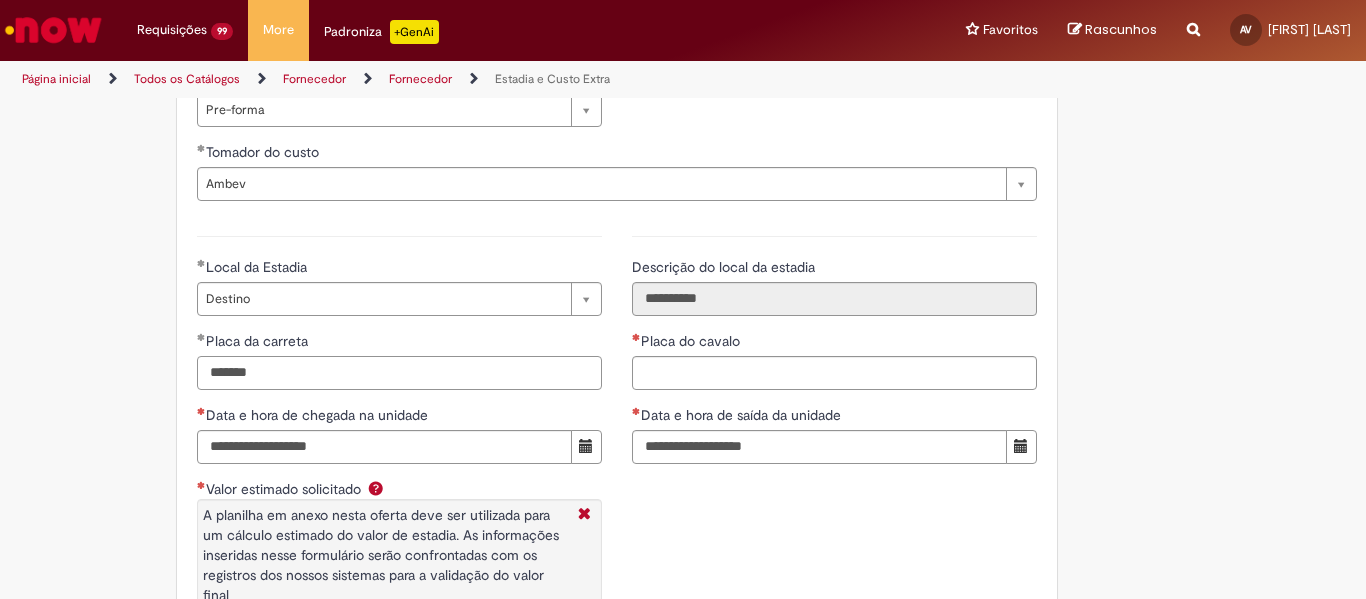 type on "*******" 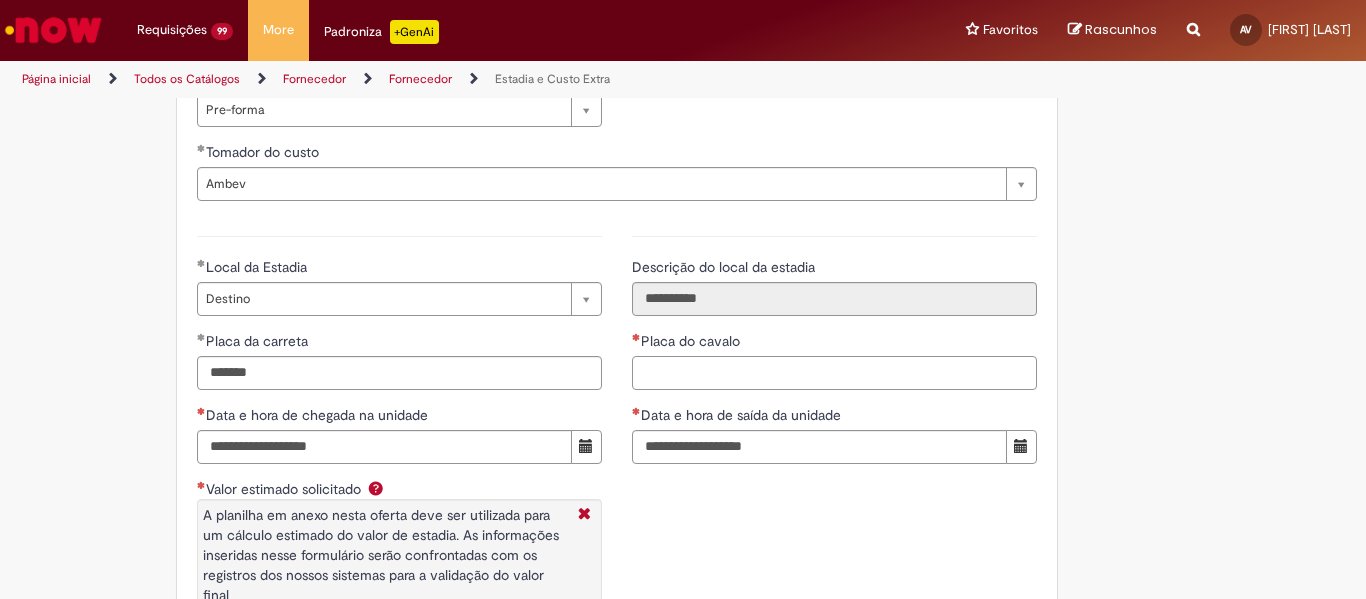 click on "Placa do cavalo" at bounding box center (834, 373) 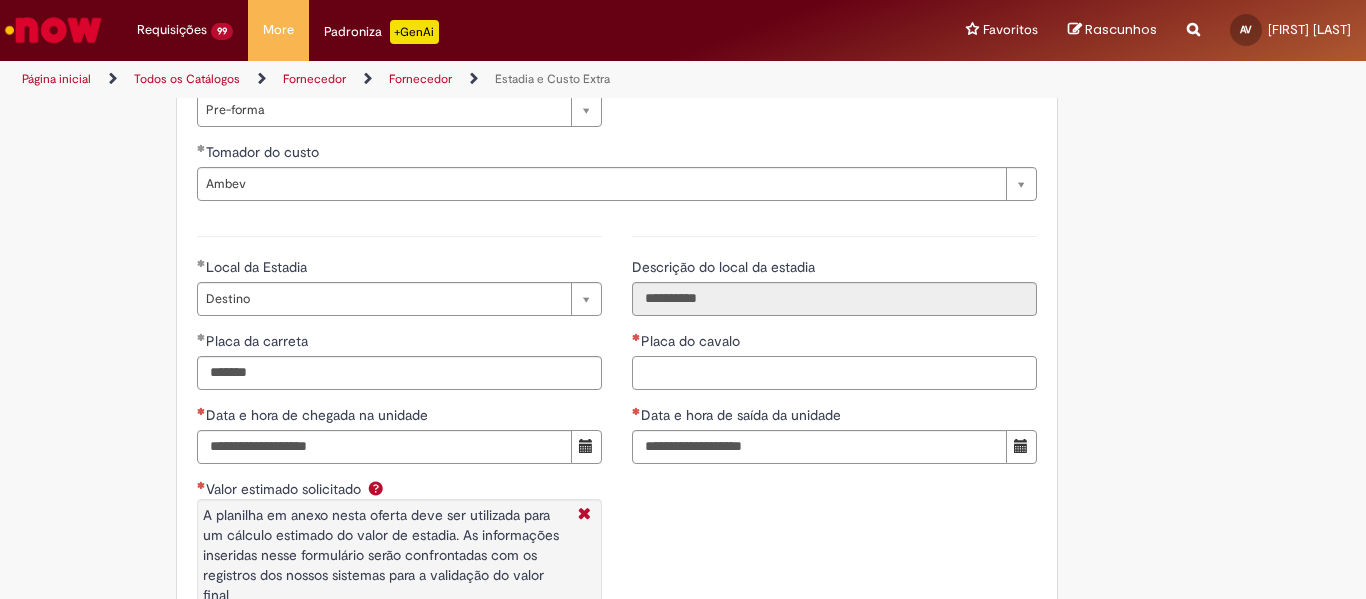 paste on "*******" 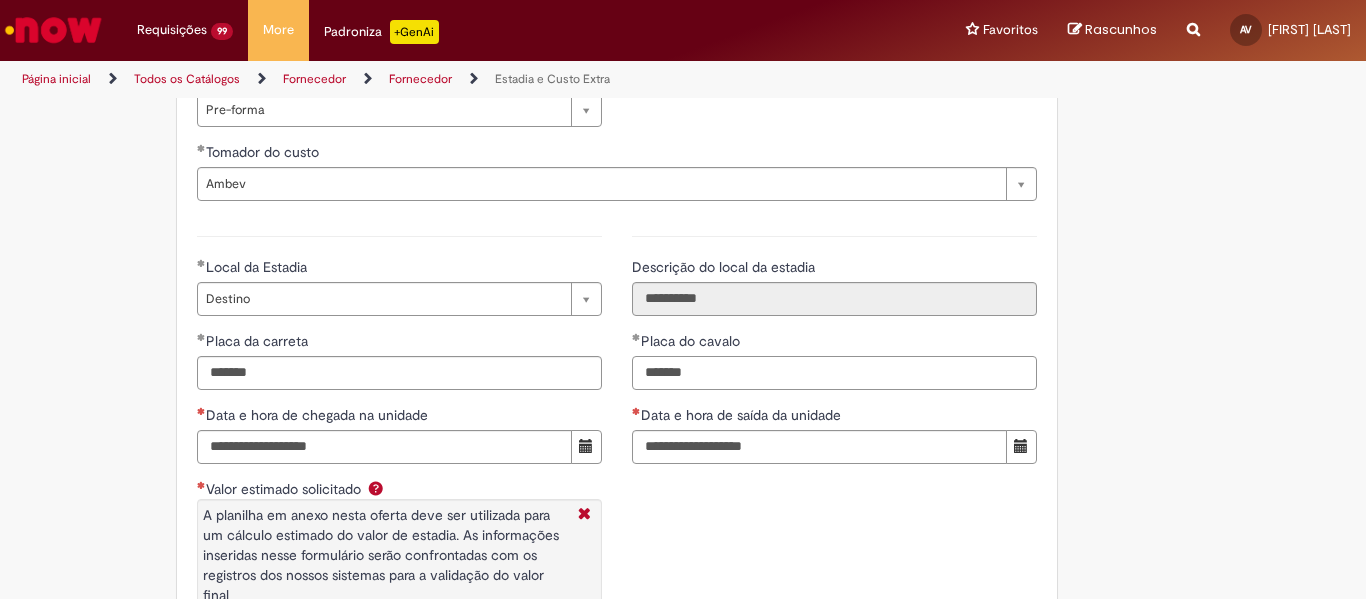 type on "*******" 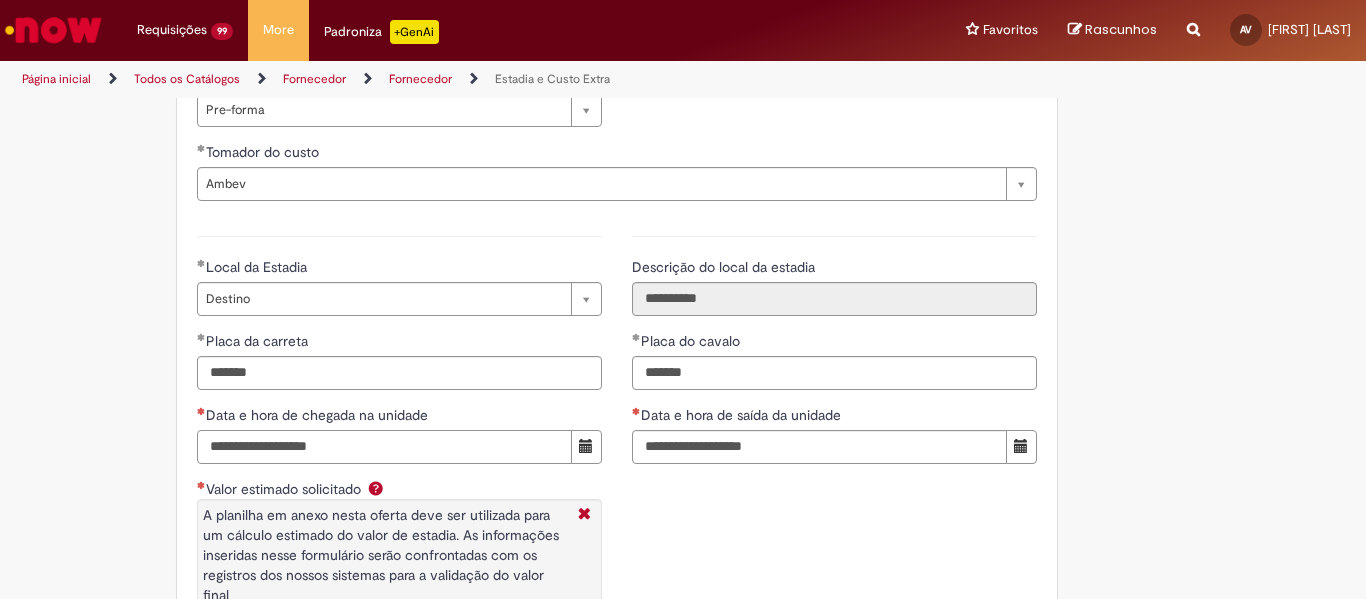 drag, startPoint x: 215, startPoint y: 436, endPoint x: 289, endPoint y: 431, distance: 74.168724 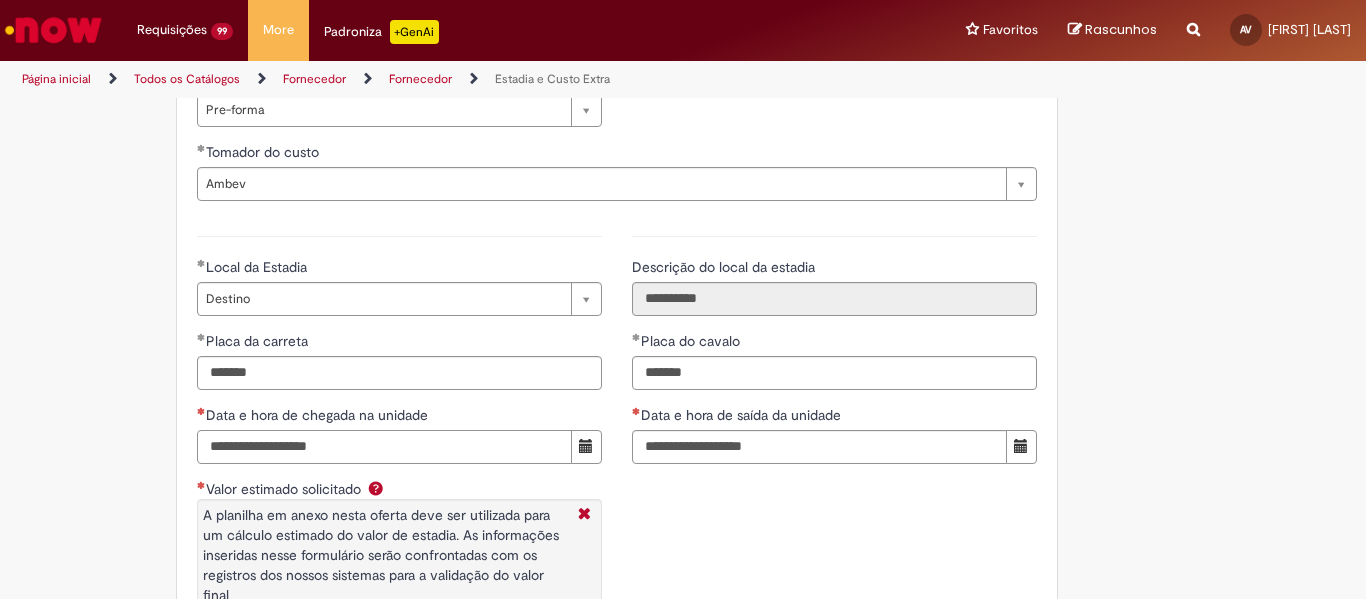paste on "**********" 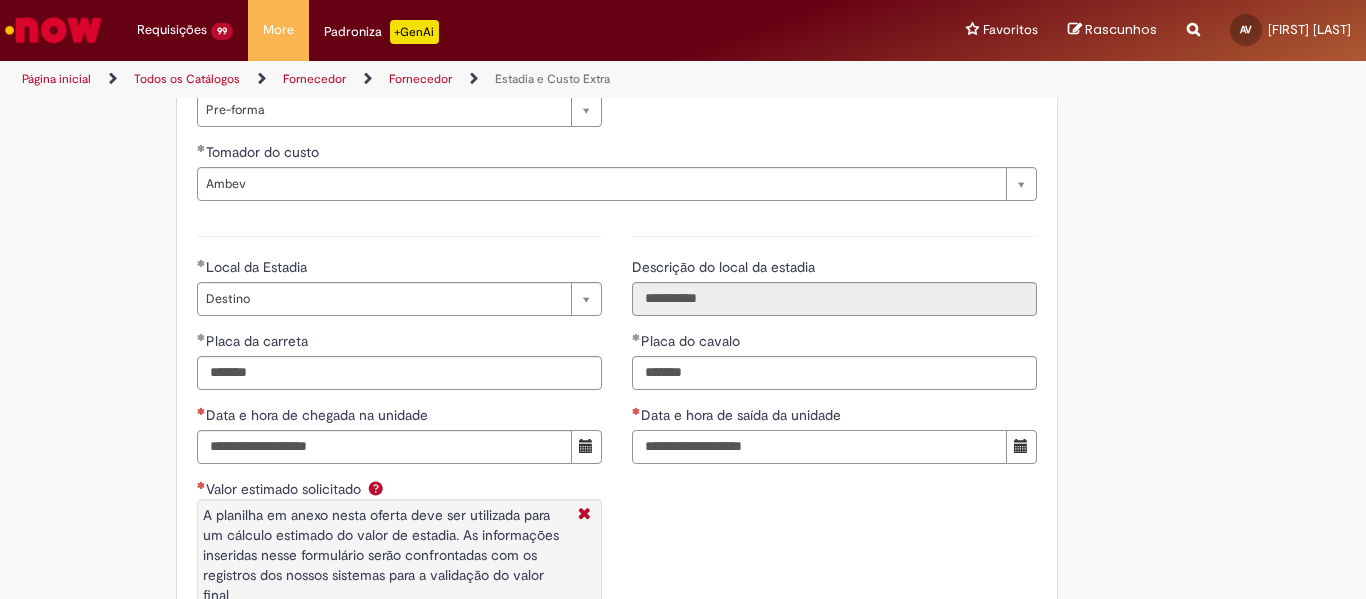 click on "Data e hora de saída da unidade" at bounding box center (819, 447) 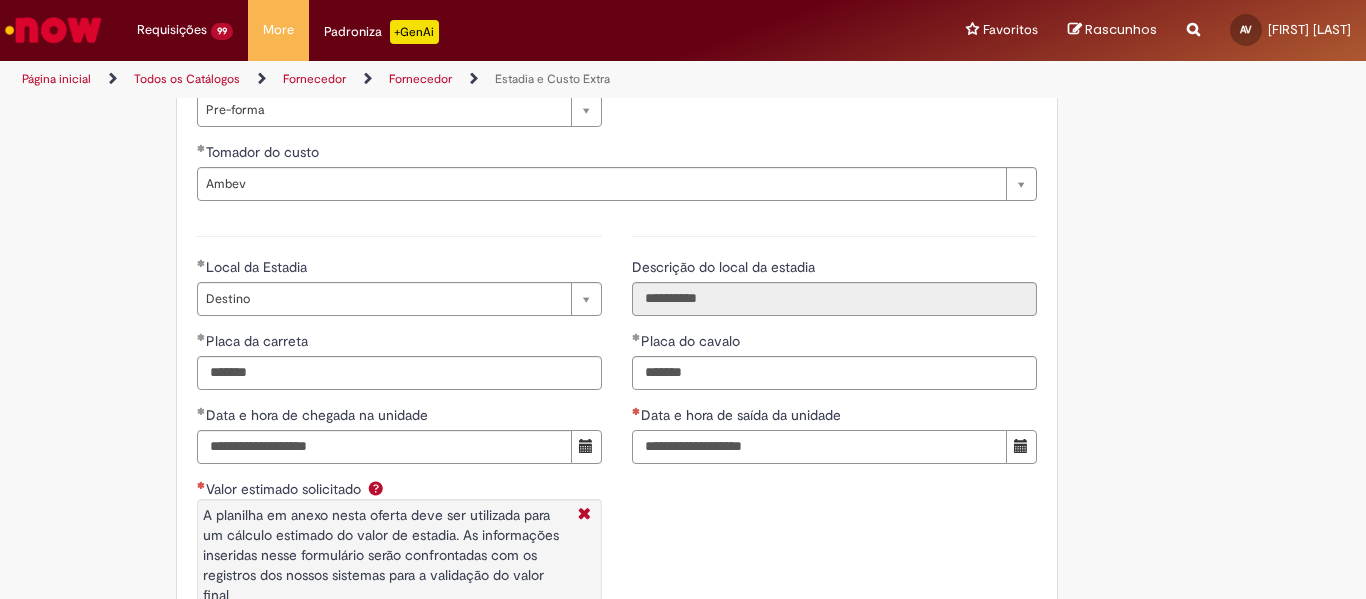 paste on "**********" 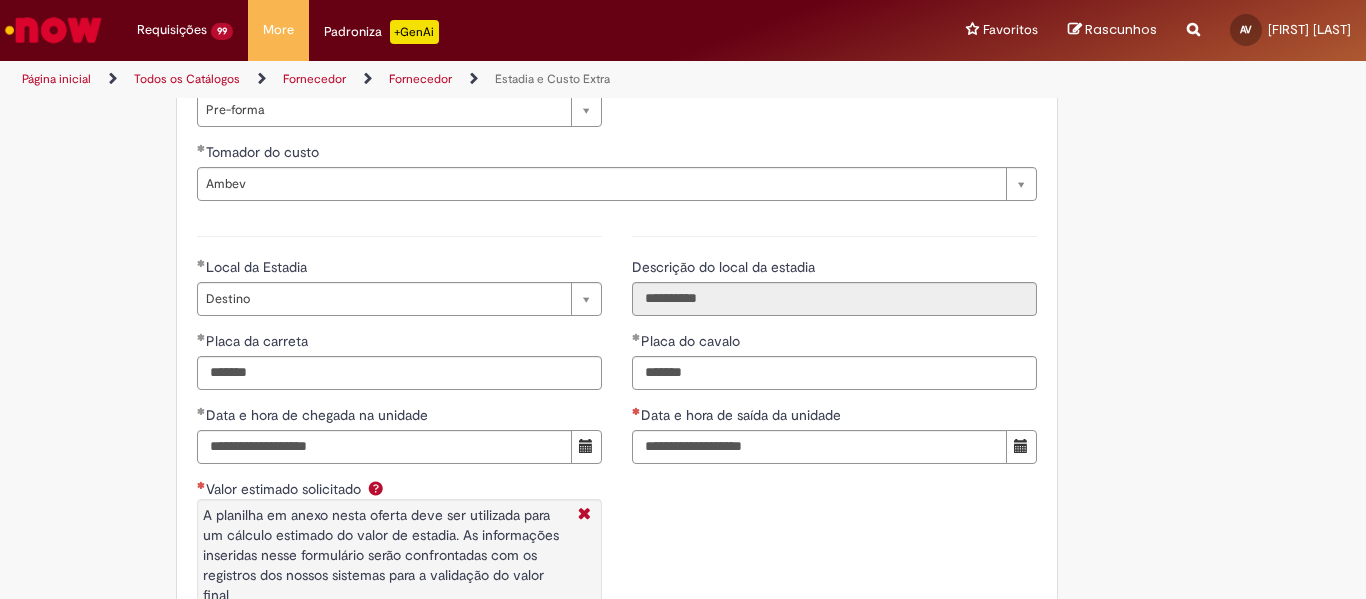 click on "**********" at bounding box center (617, 445) 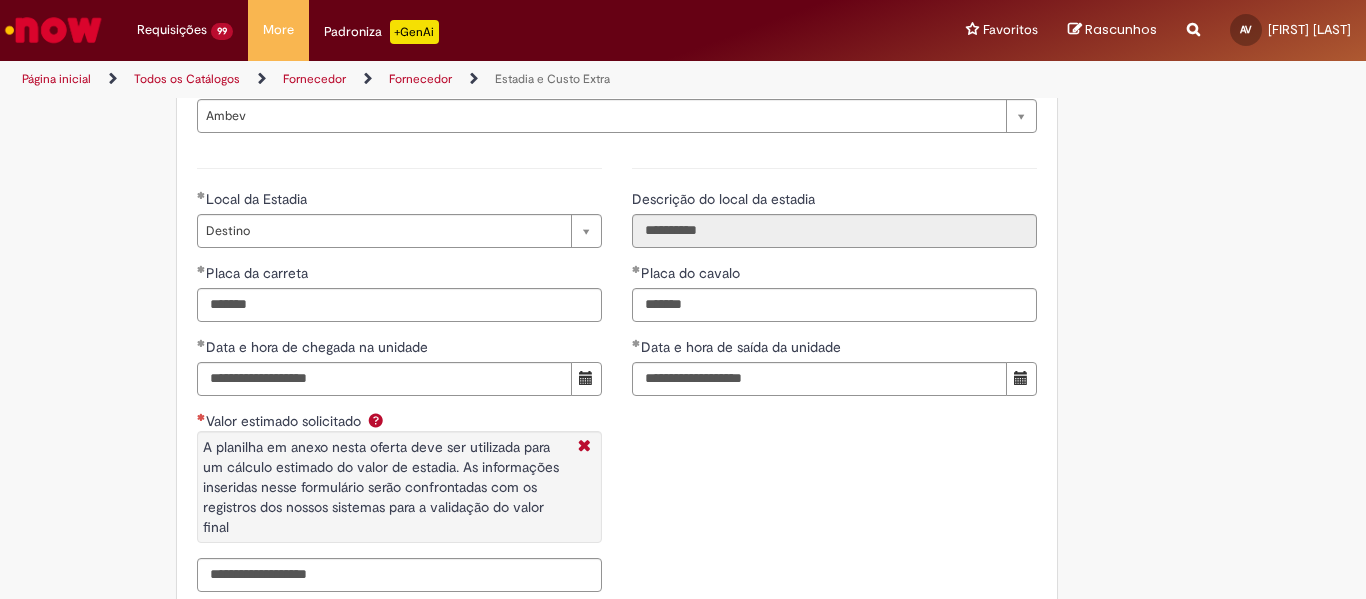 scroll, scrollTop: 2935, scrollLeft: 0, axis: vertical 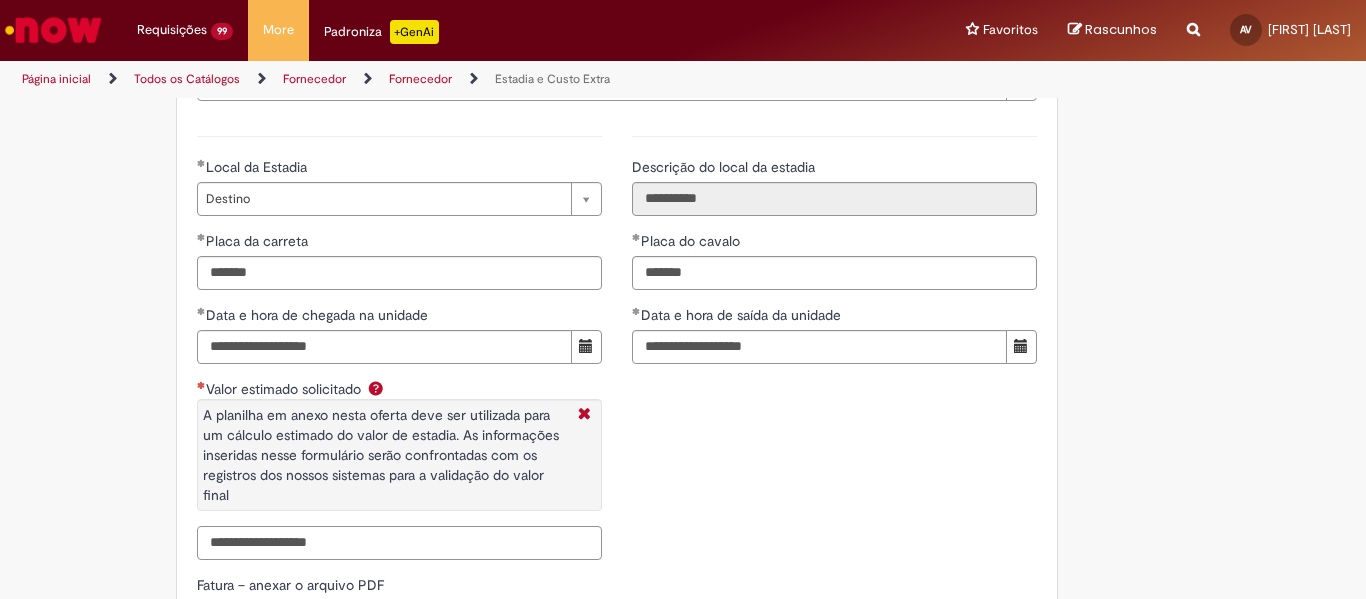 click on "Valor estimado solicitado A planilha em anexo nesta oferta deve ser utilizada para um cálculo estimado do valor de estadia. As informações inseridas nesse formulário serão confrontadas com os registros dos nossos sistemas para a validação do valor final" at bounding box center (399, 543) 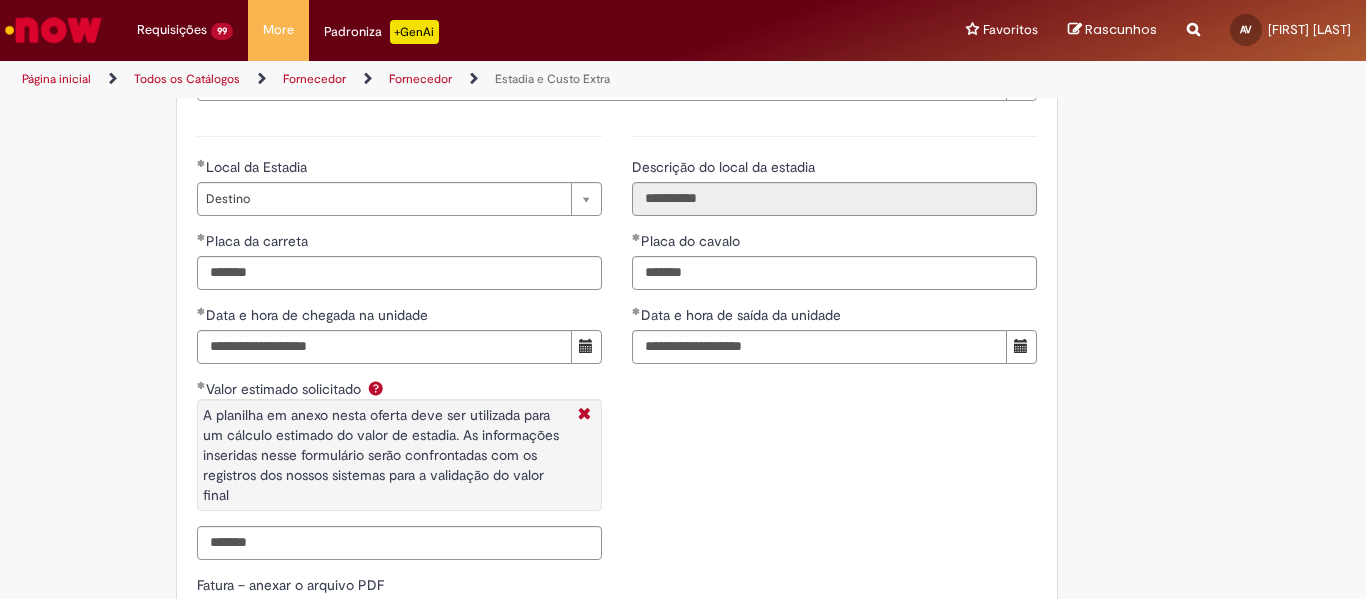 type on "**********" 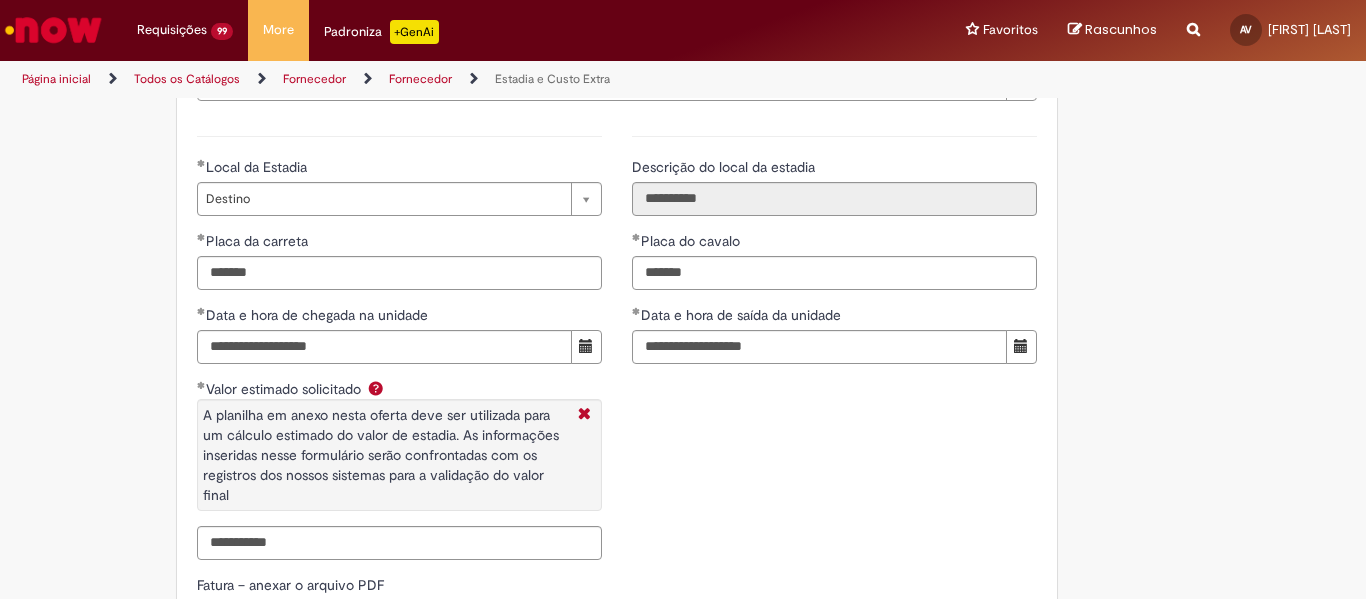 click on "**********" at bounding box center (617, 345) 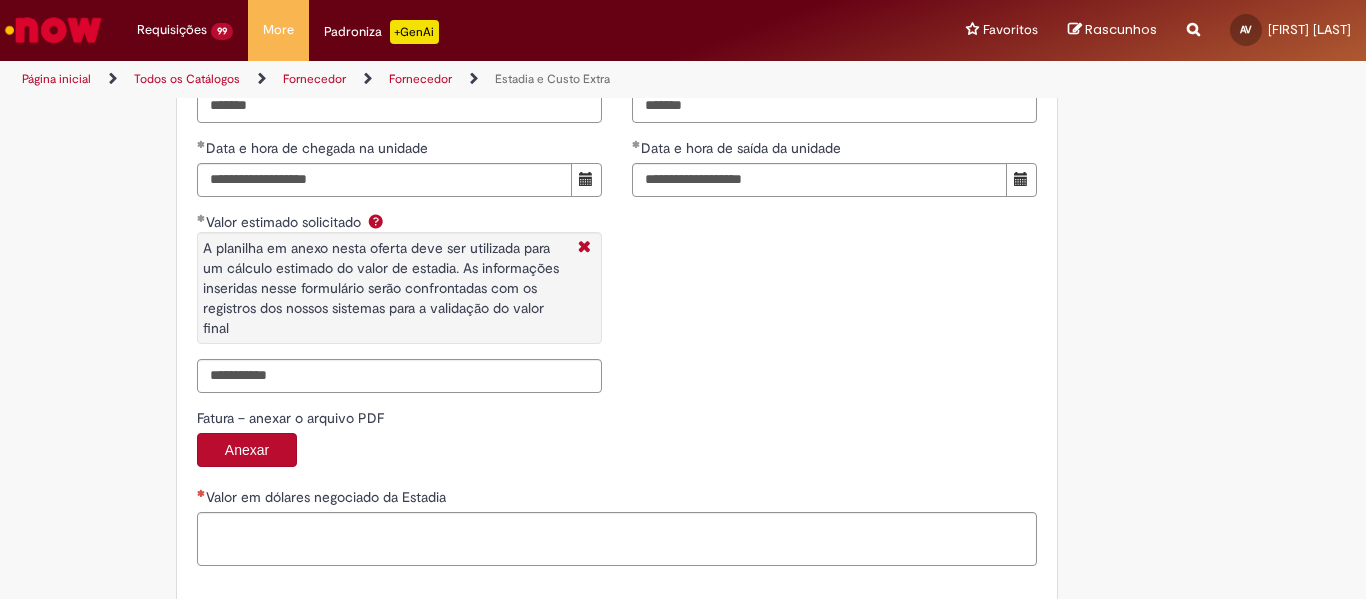 scroll, scrollTop: 3135, scrollLeft: 0, axis: vertical 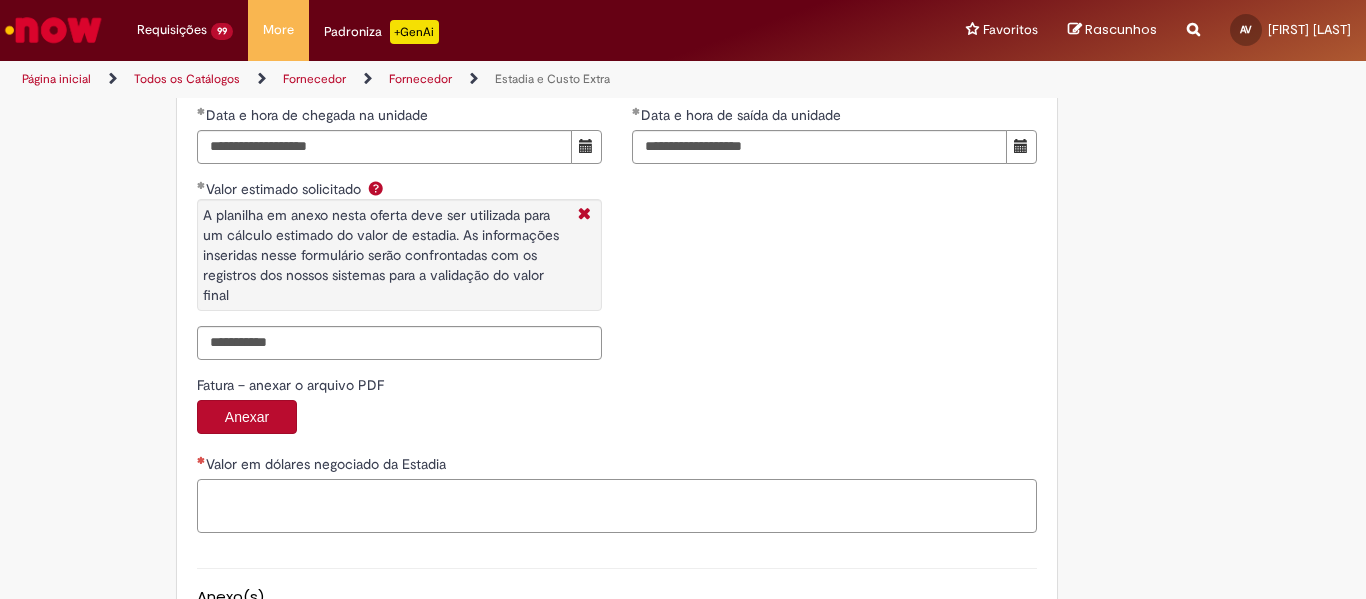 click on "Valor em dólares negociado da Estadia" at bounding box center (617, 506) 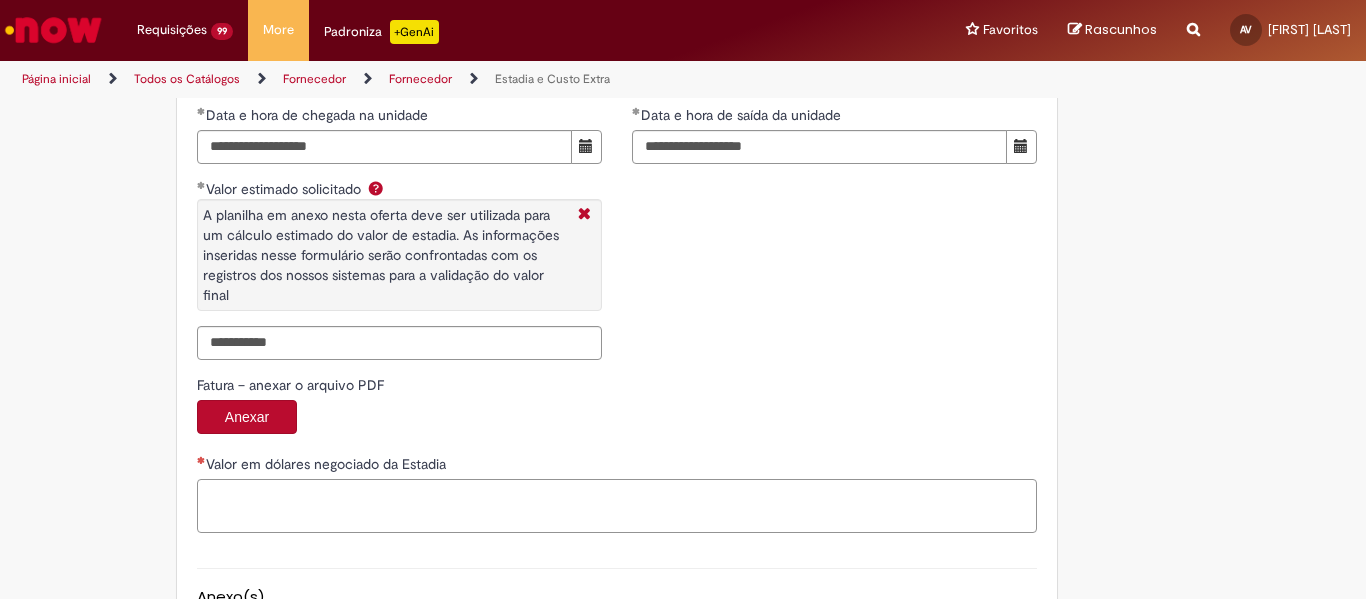 paste on "**********" 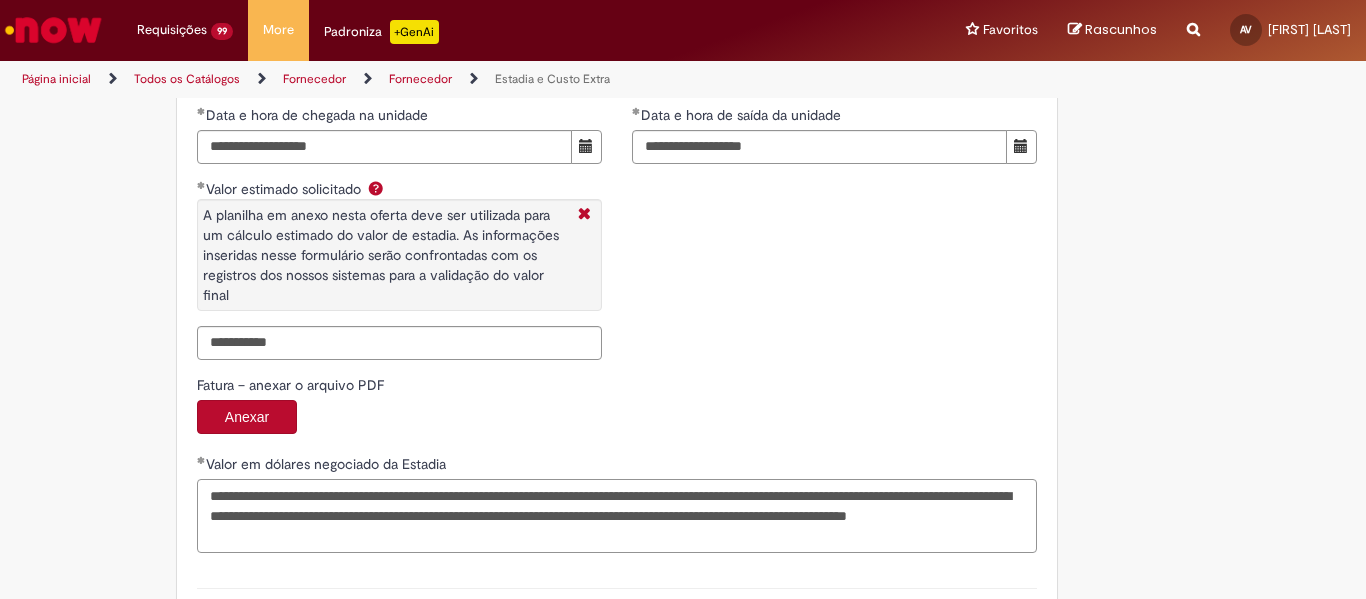 click on "**********" at bounding box center [617, 516] 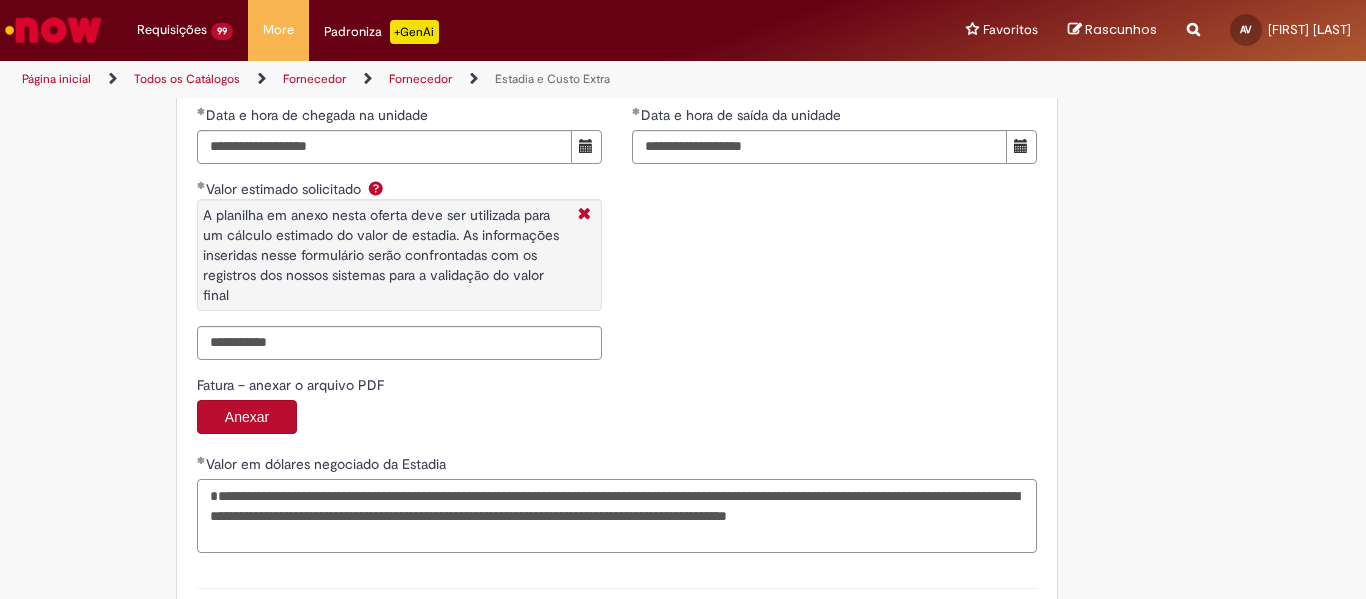 paste on "**********" 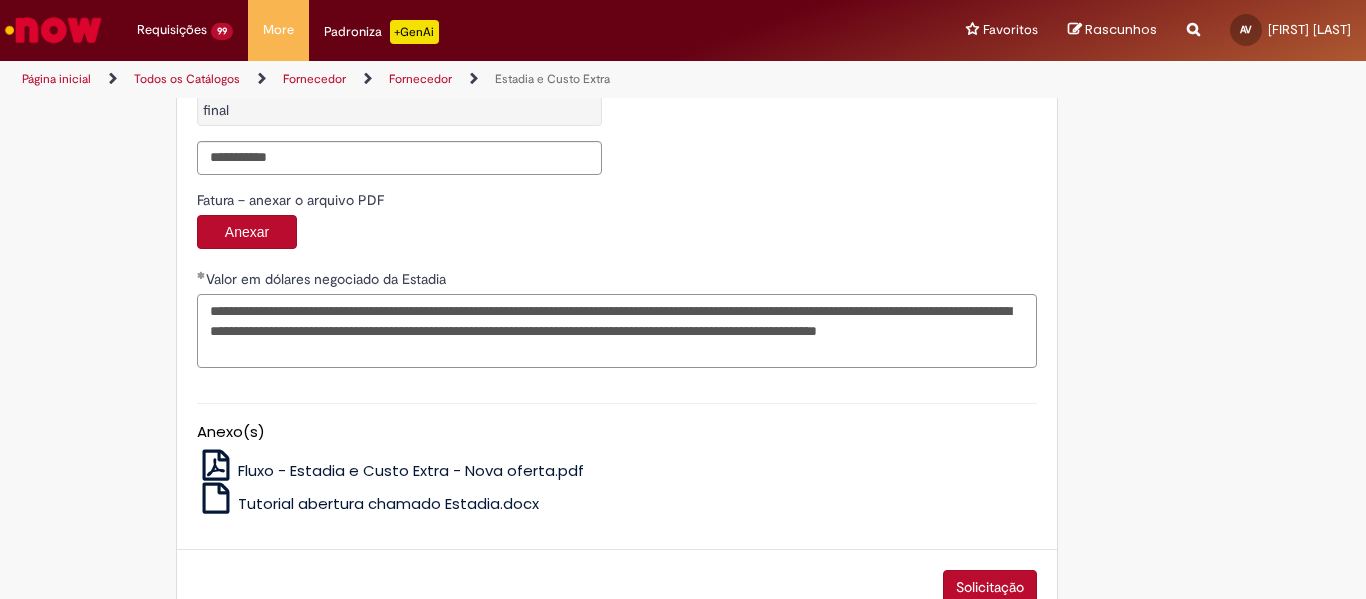 scroll, scrollTop: 3369, scrollLeft: 0, axis: vertical 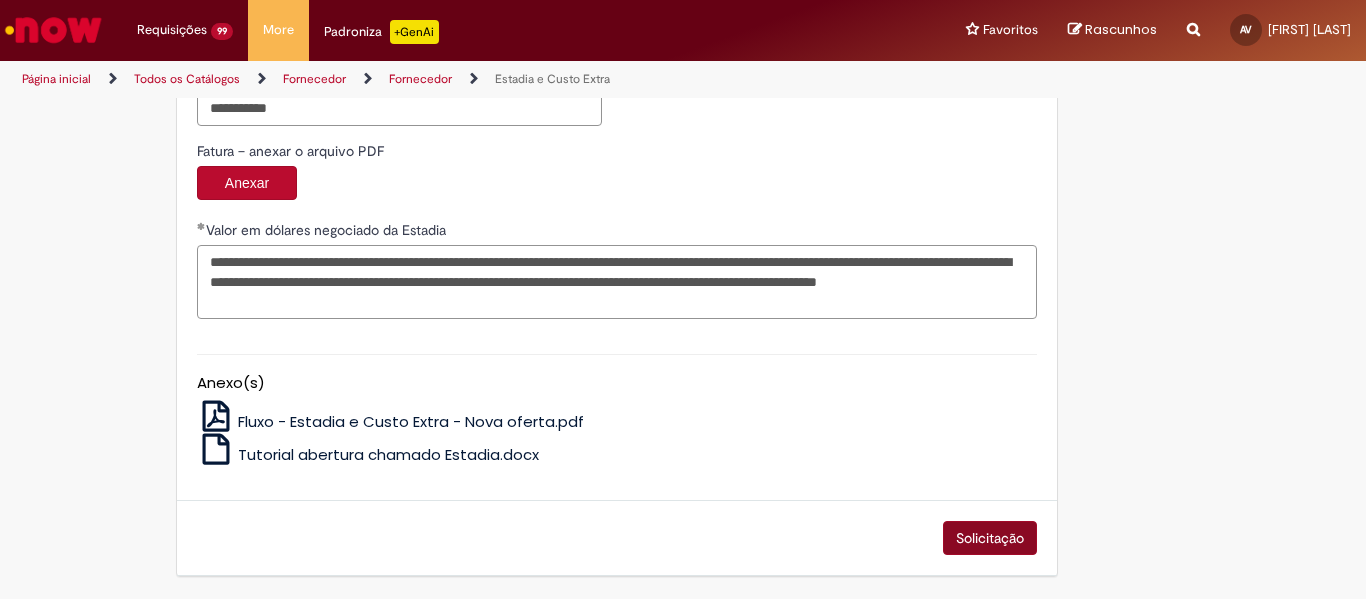 type on "**********" 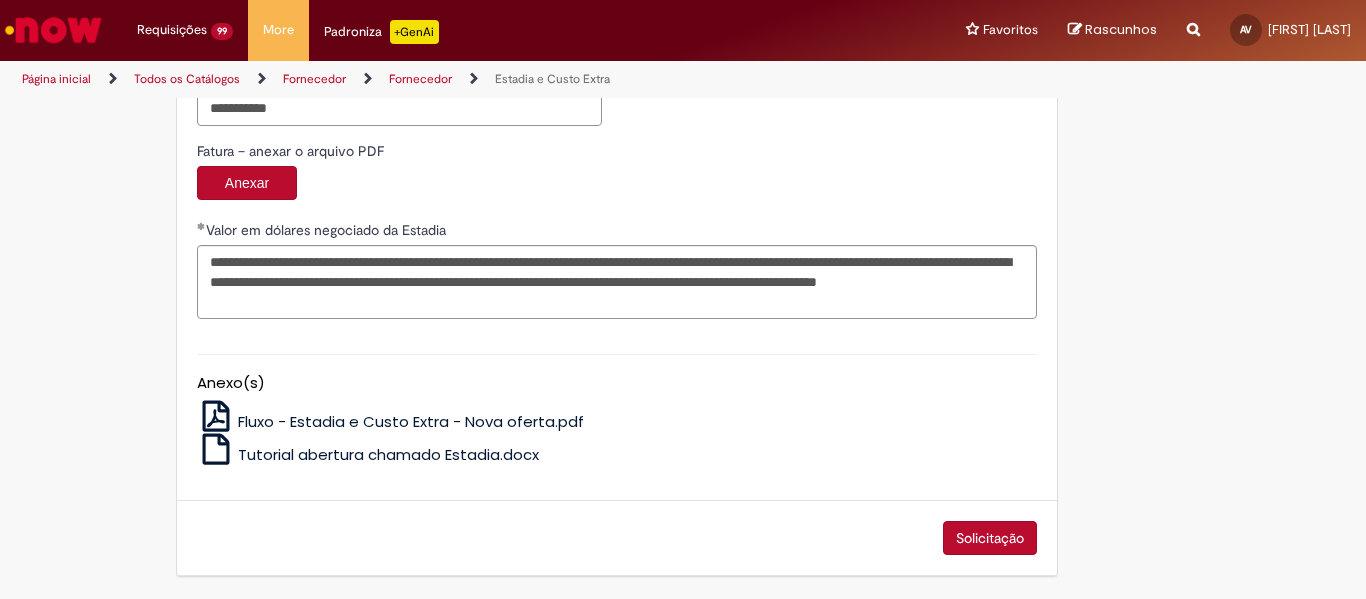click on "Solicitação" at bounding box center [990, 538] 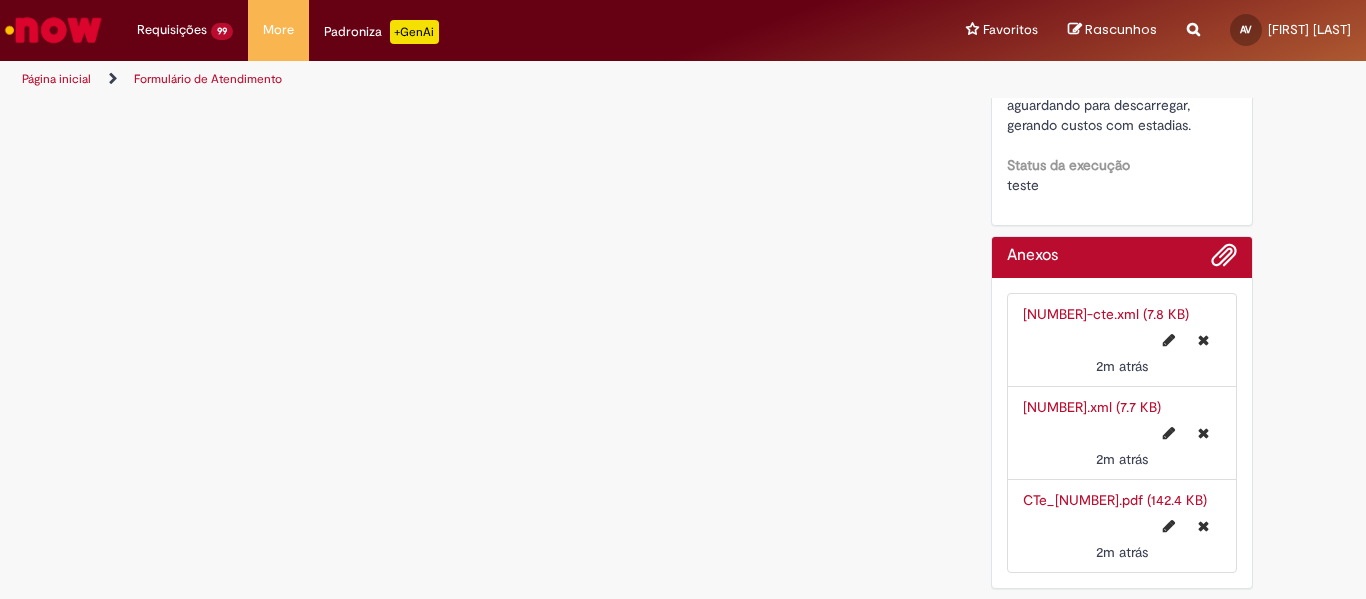 scroll, scrollTop: 0, scrollLeft: 0, axis: both 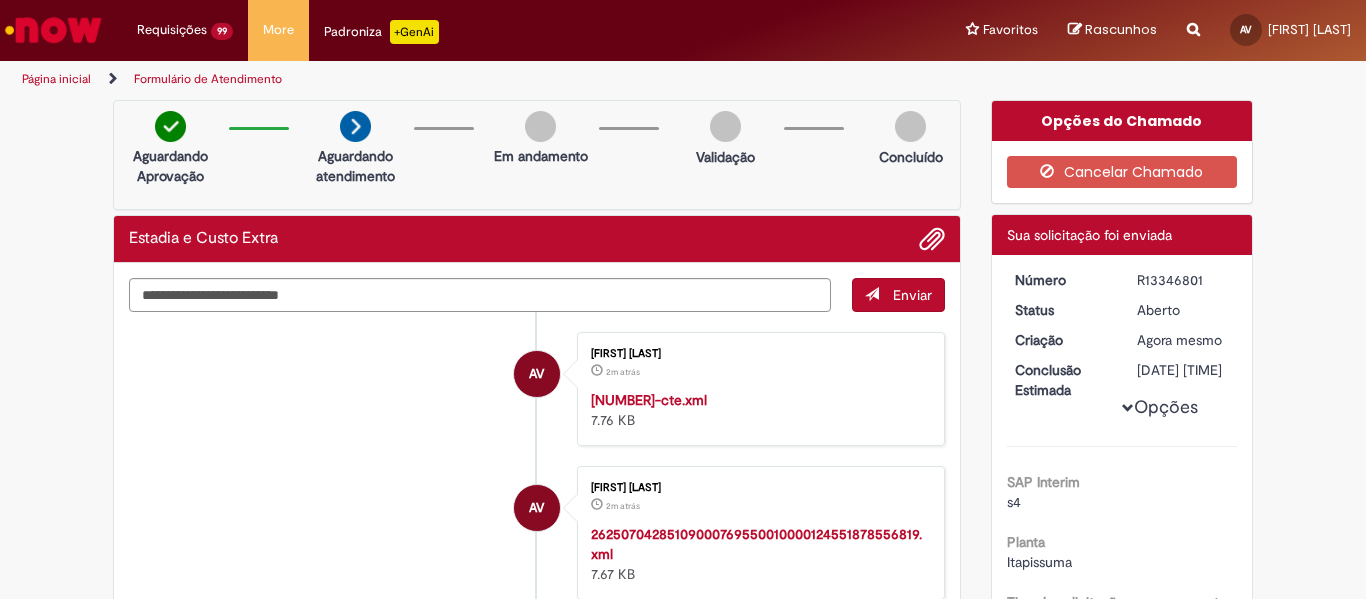 click on "R13346801" at bounding box center (1183, 280) 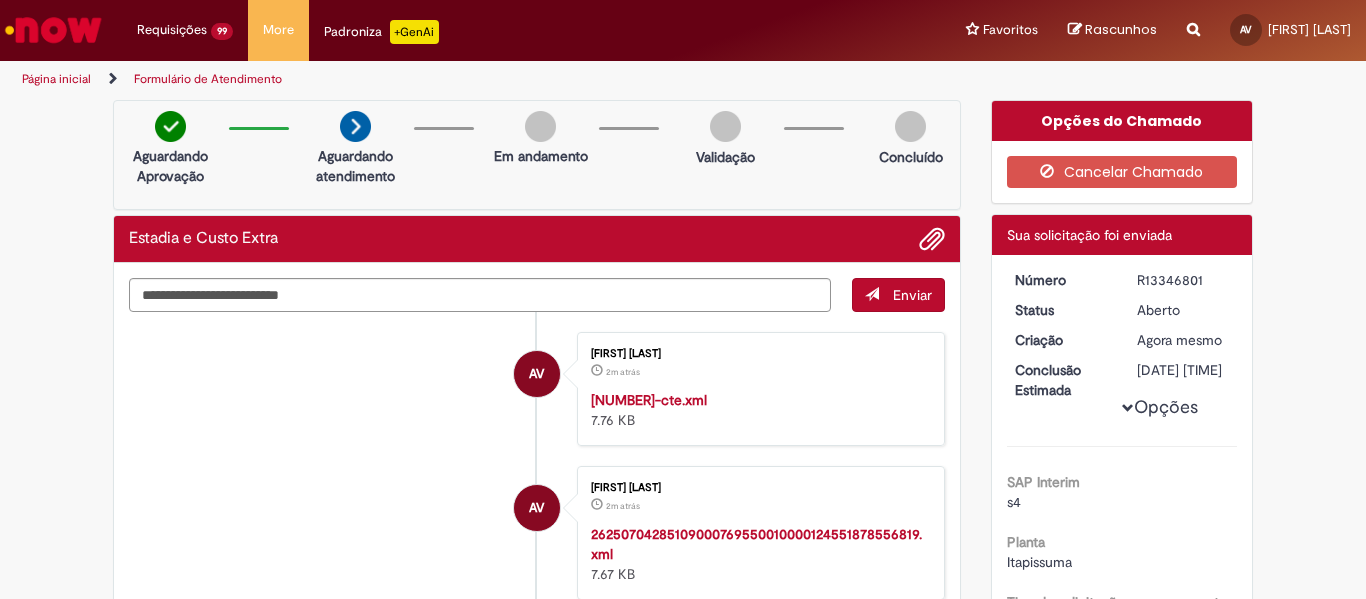 drag, startPoint x: 1208, startPoint y: 372, endPoint x: 1129, endPoint y: 373, distance: 79.00633 